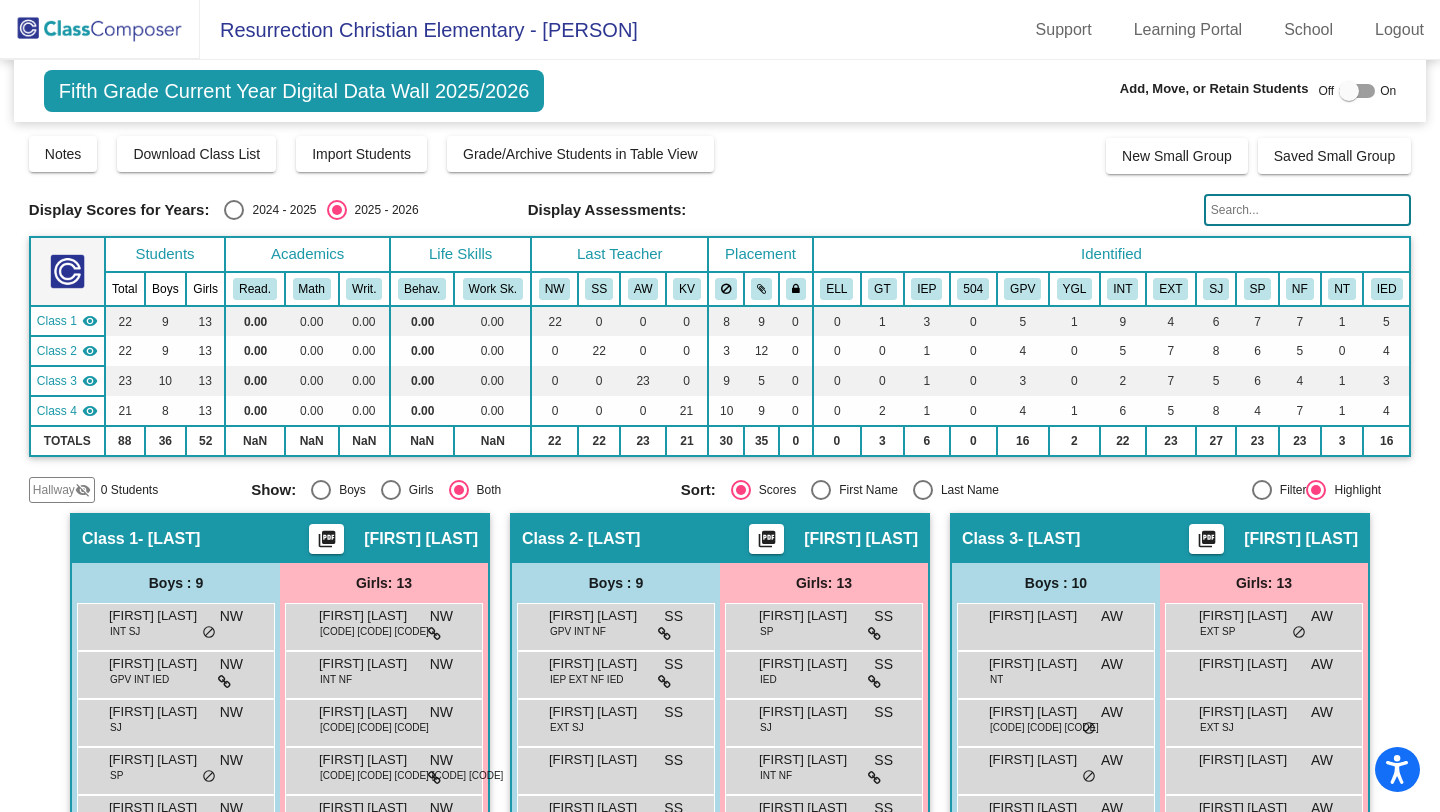scroll, scrollTop: 0, scrollLeft: 0, axis: both 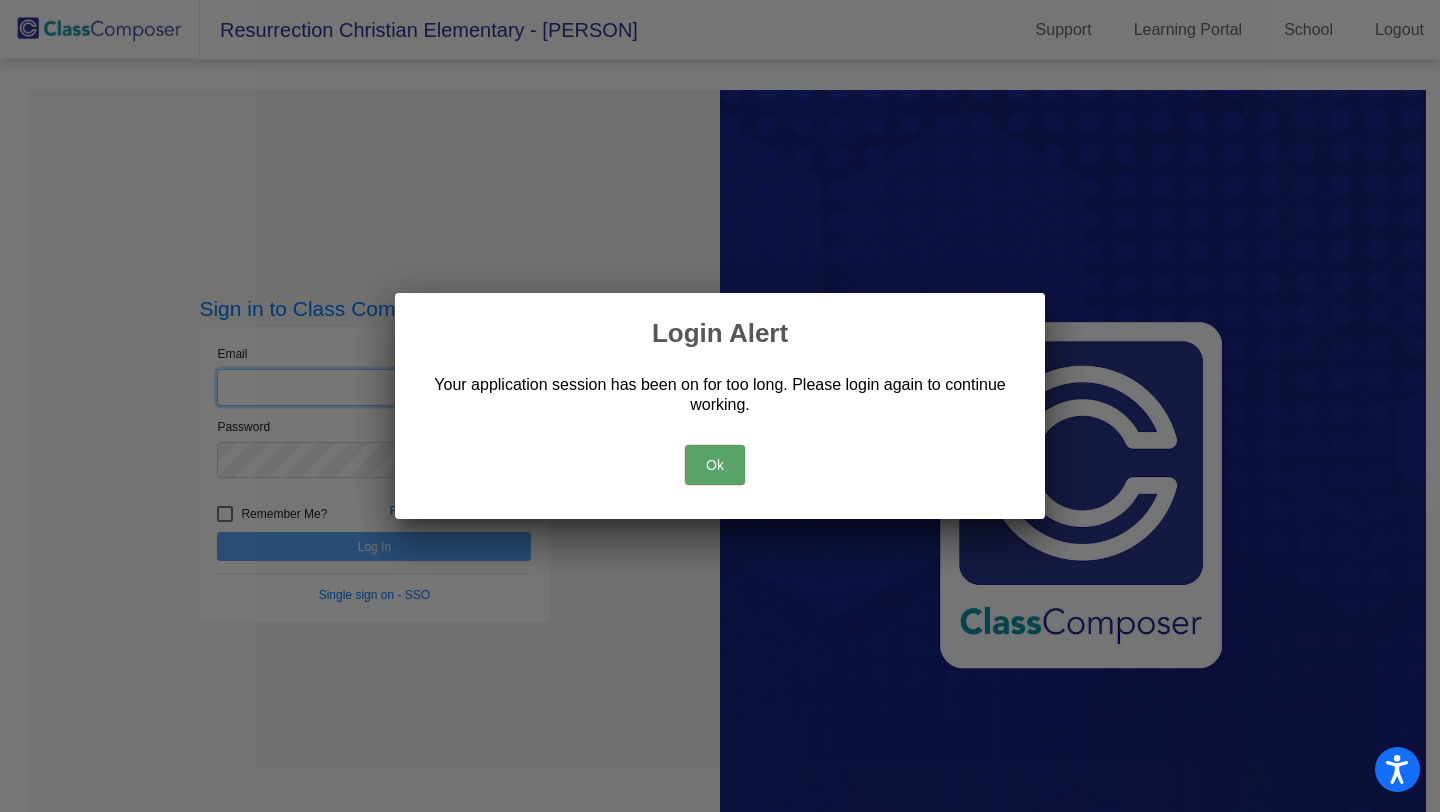 type 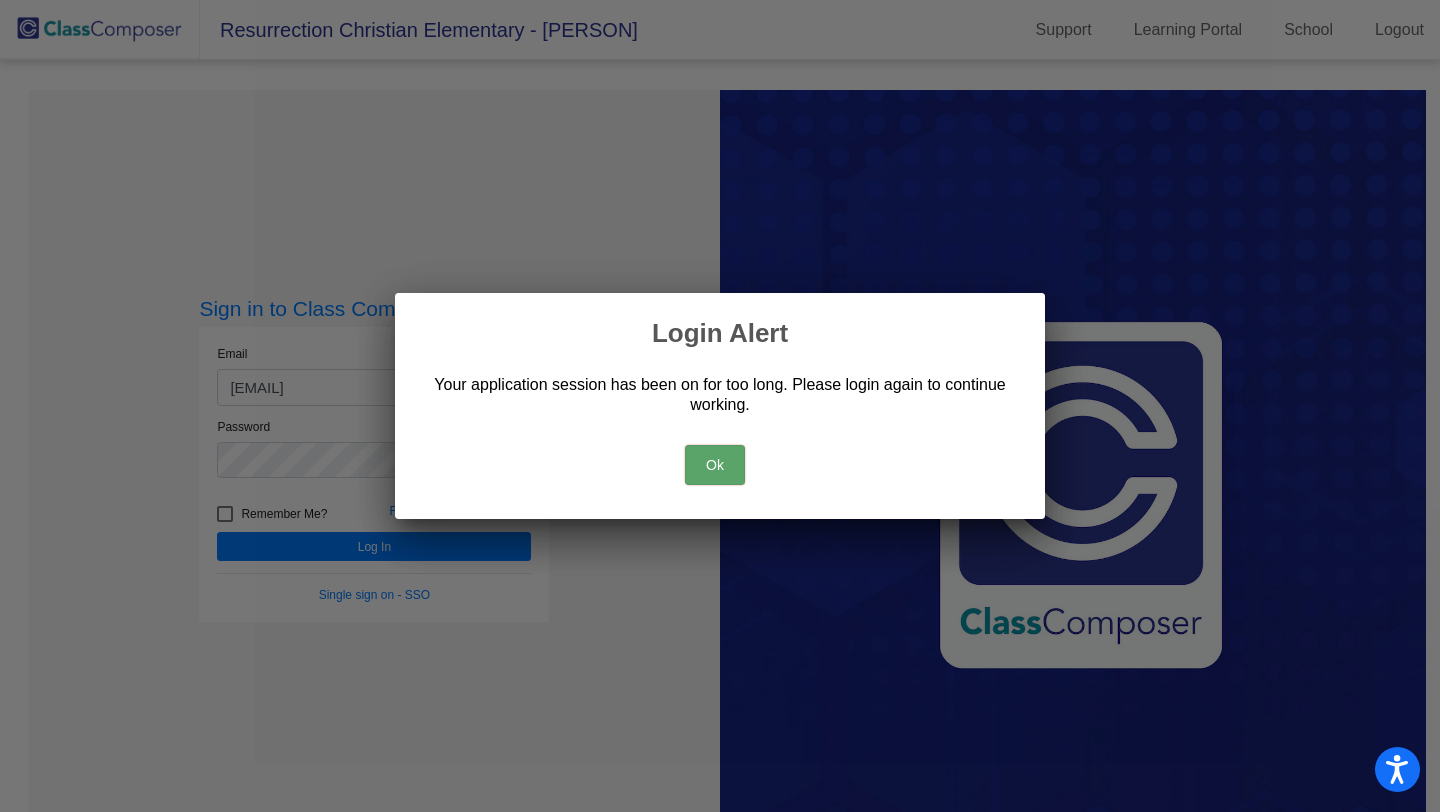 click on "Ok" at bounding box center (715, 465) 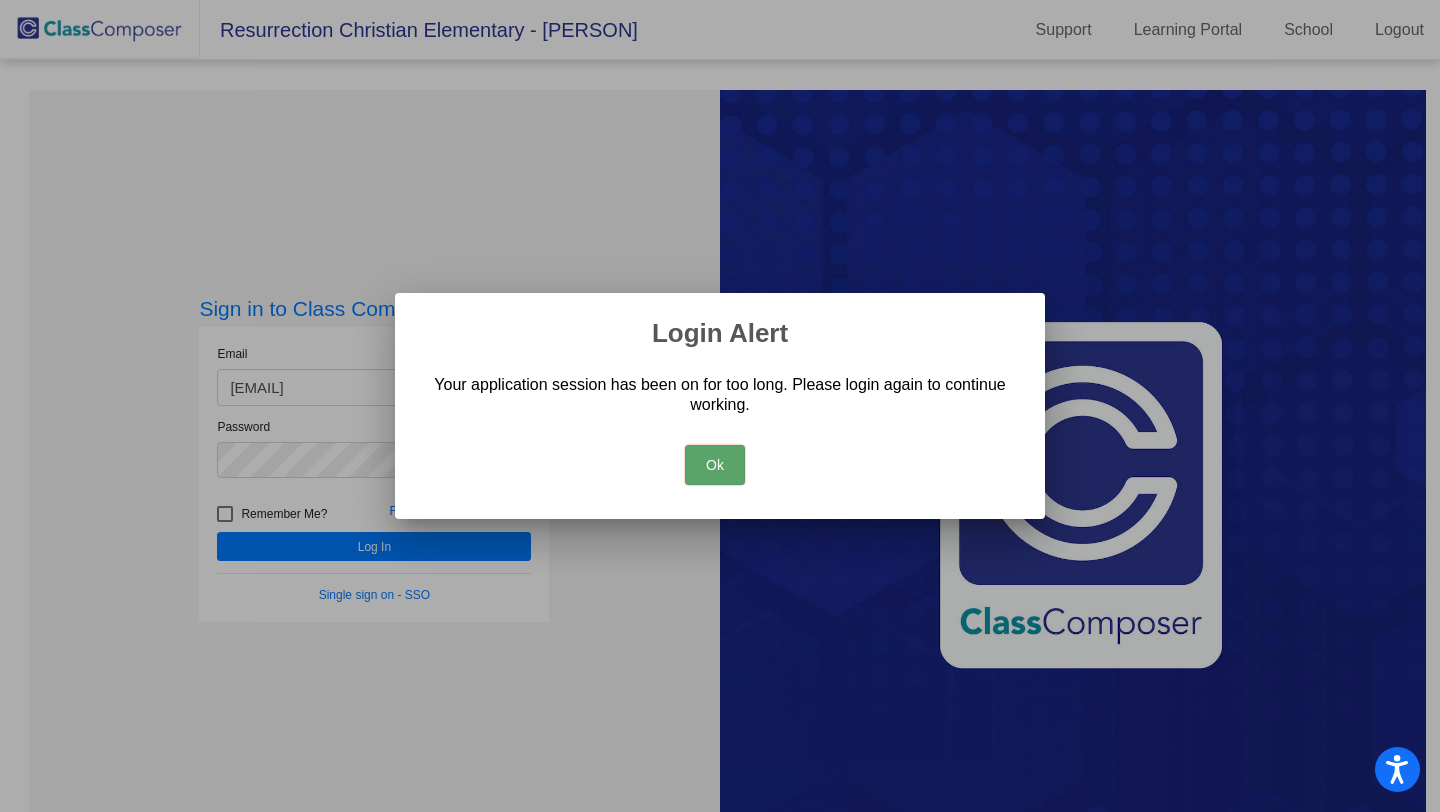 click at bounding box center [720, 406] 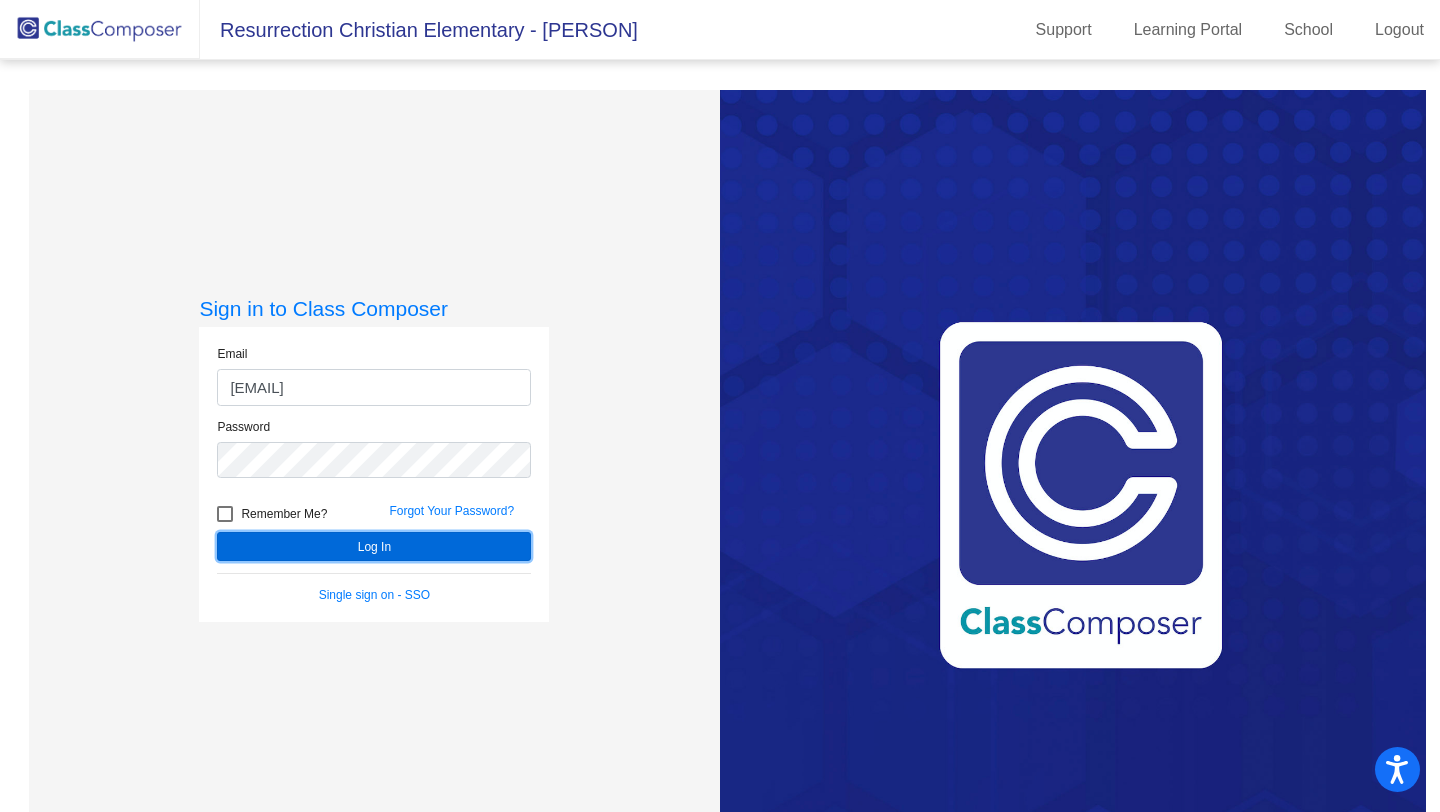 click on "Log In" 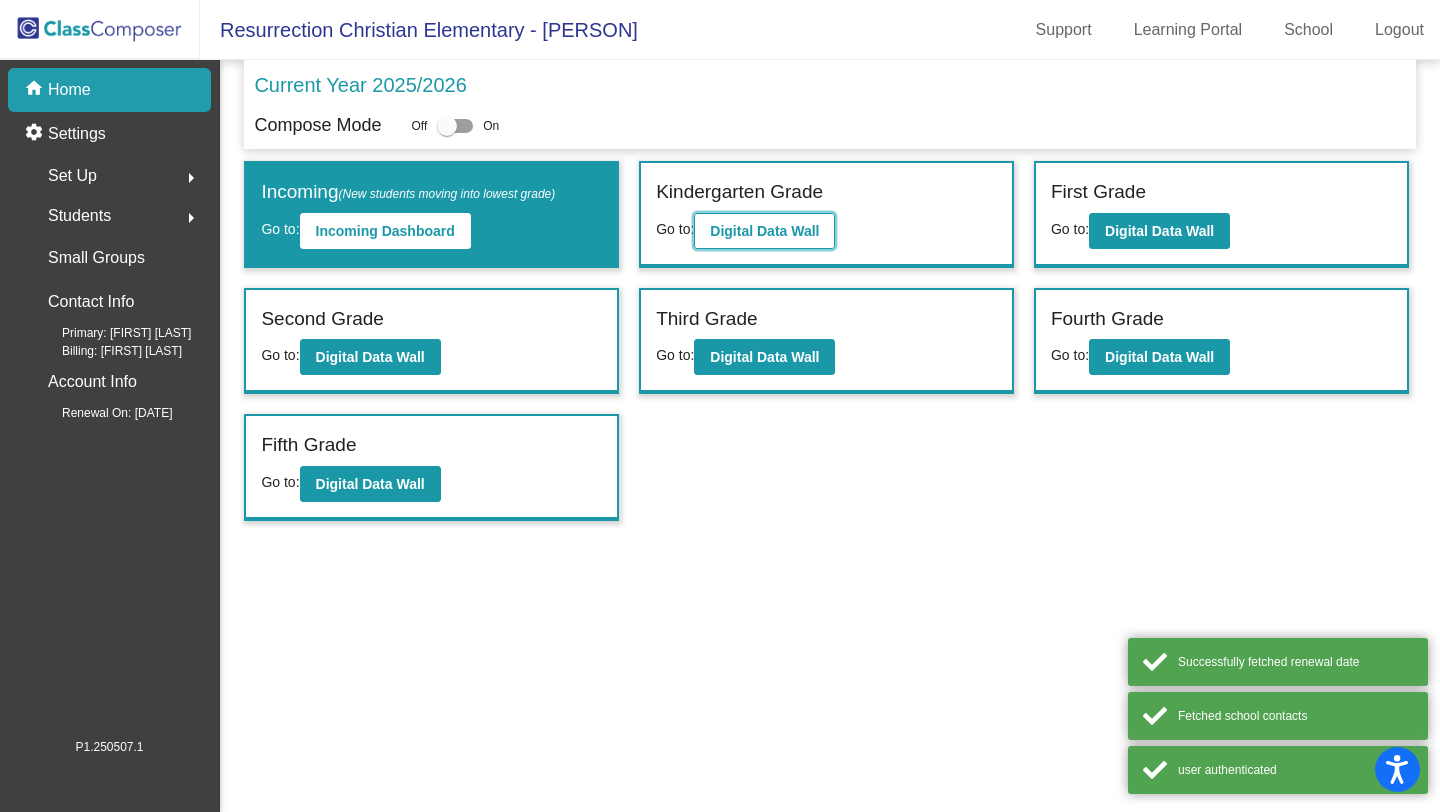 click on "Digital Data Wall" 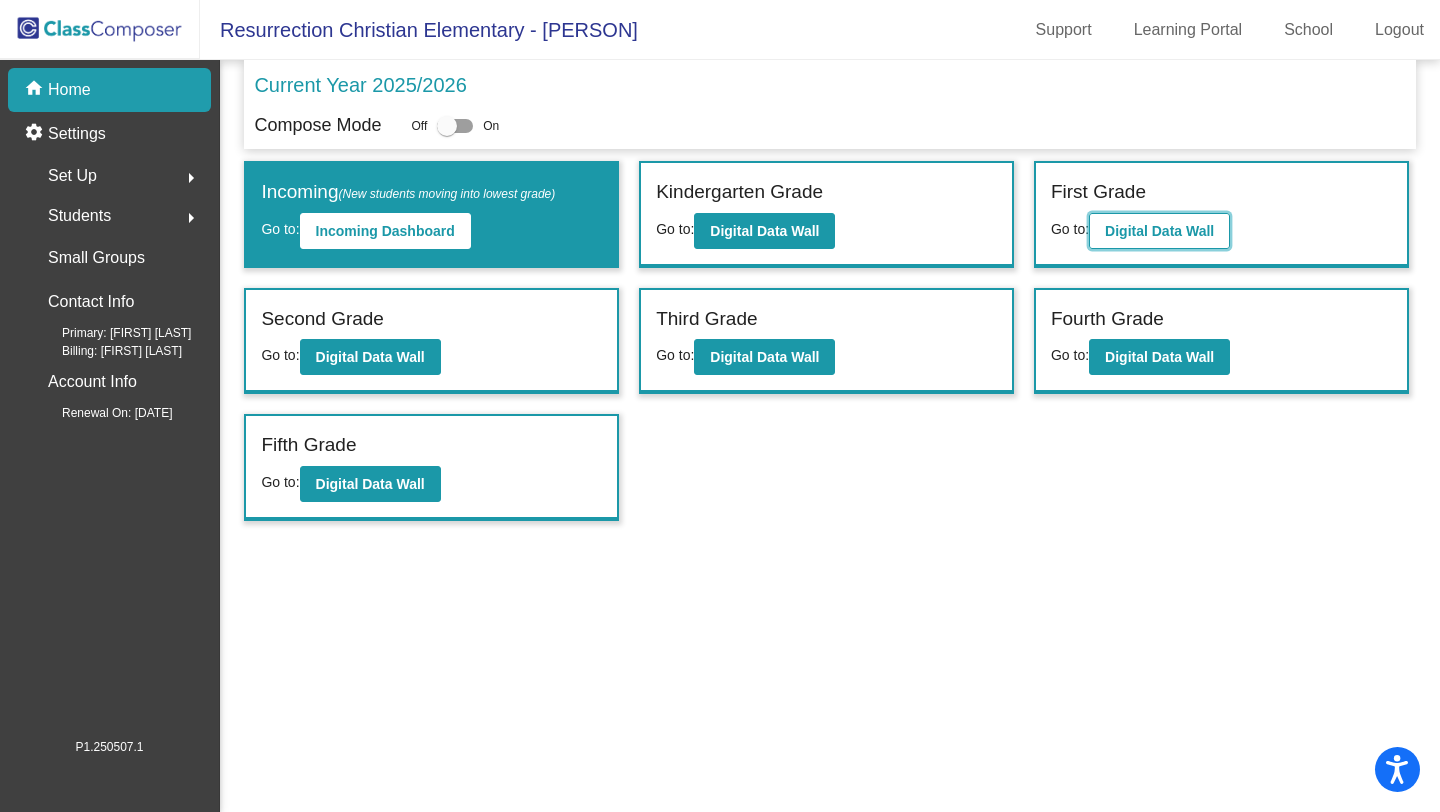 click on "Digital Data Wall" 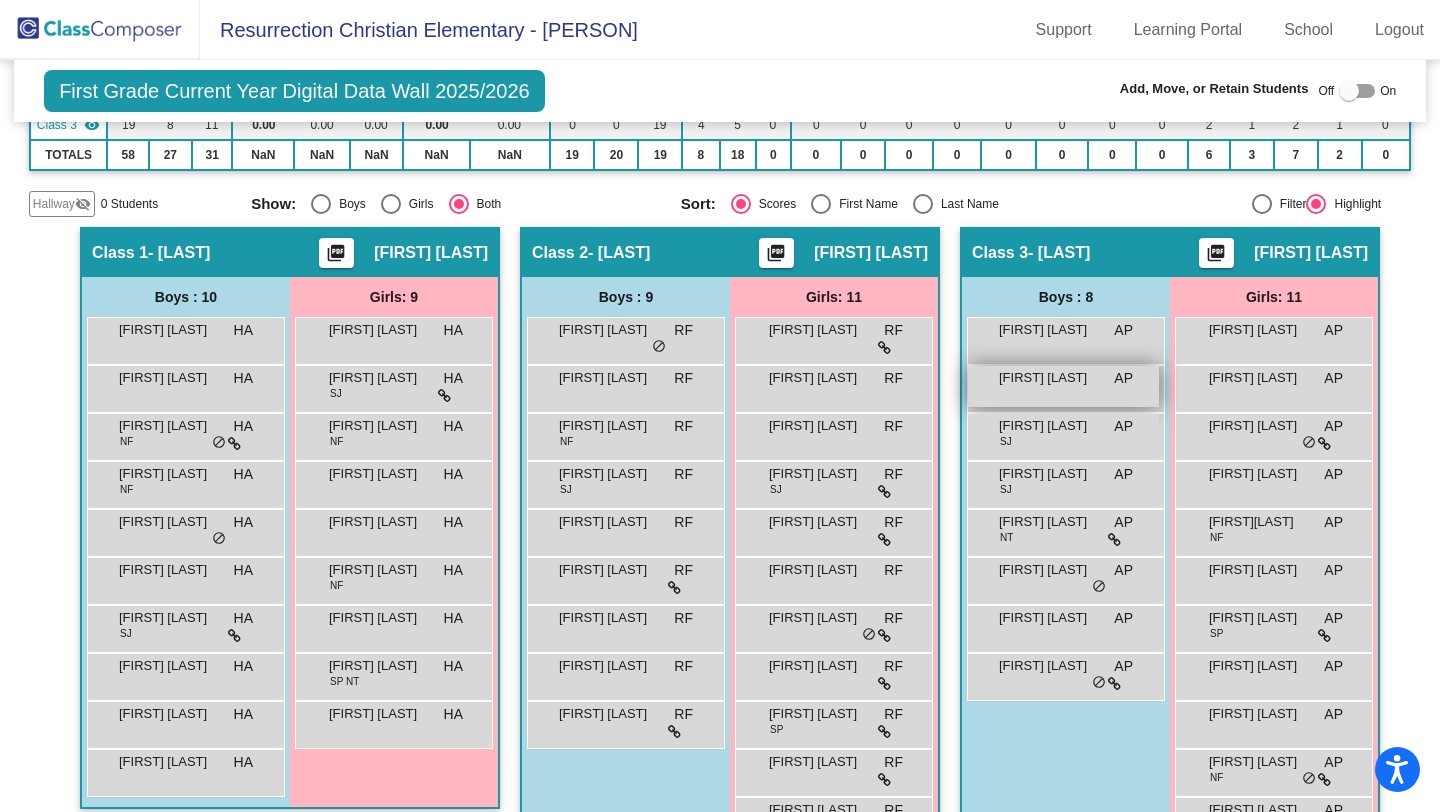 scroll, scrollTop: 321, scrollLeft: 0, axis: vertical 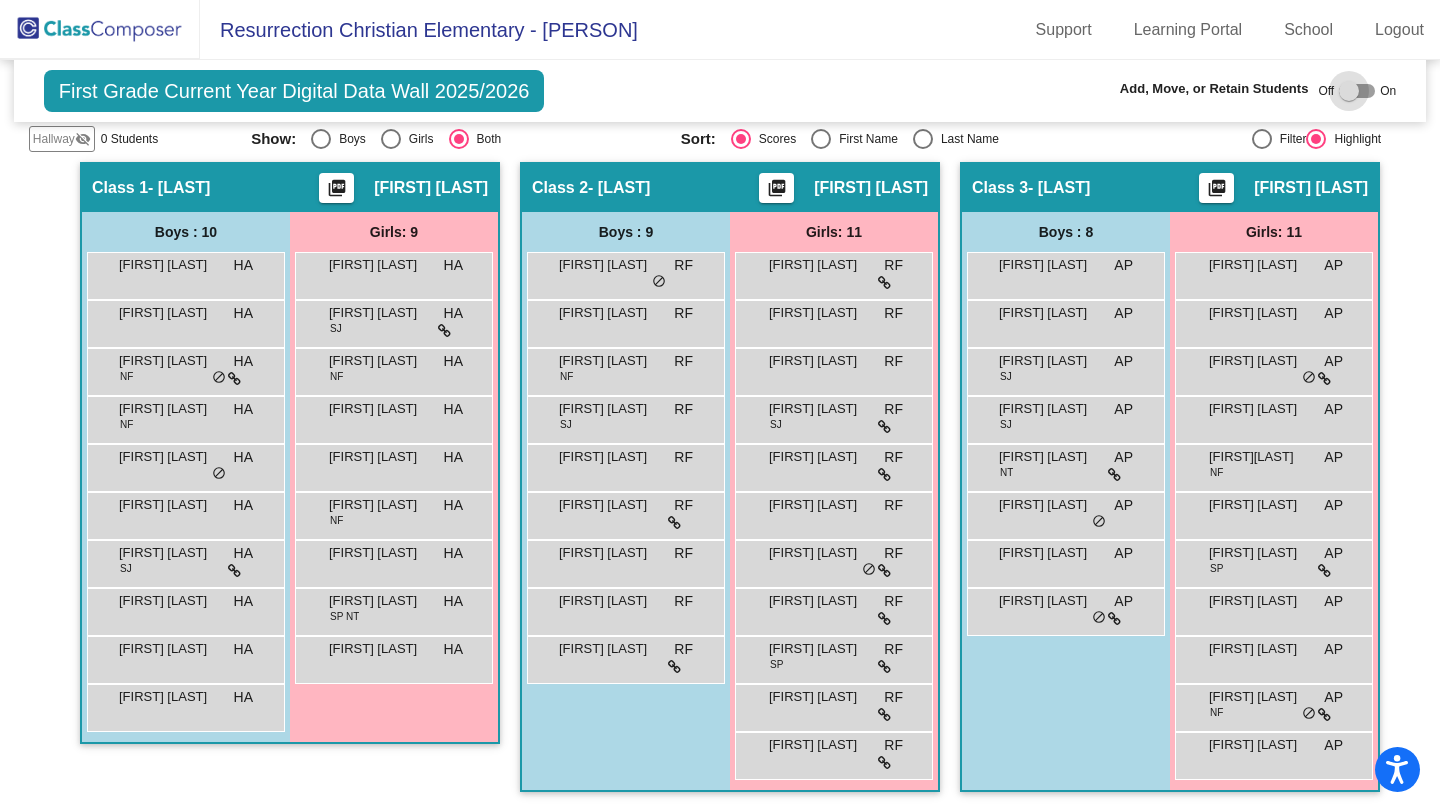 click at bounding box center [1357, 91] 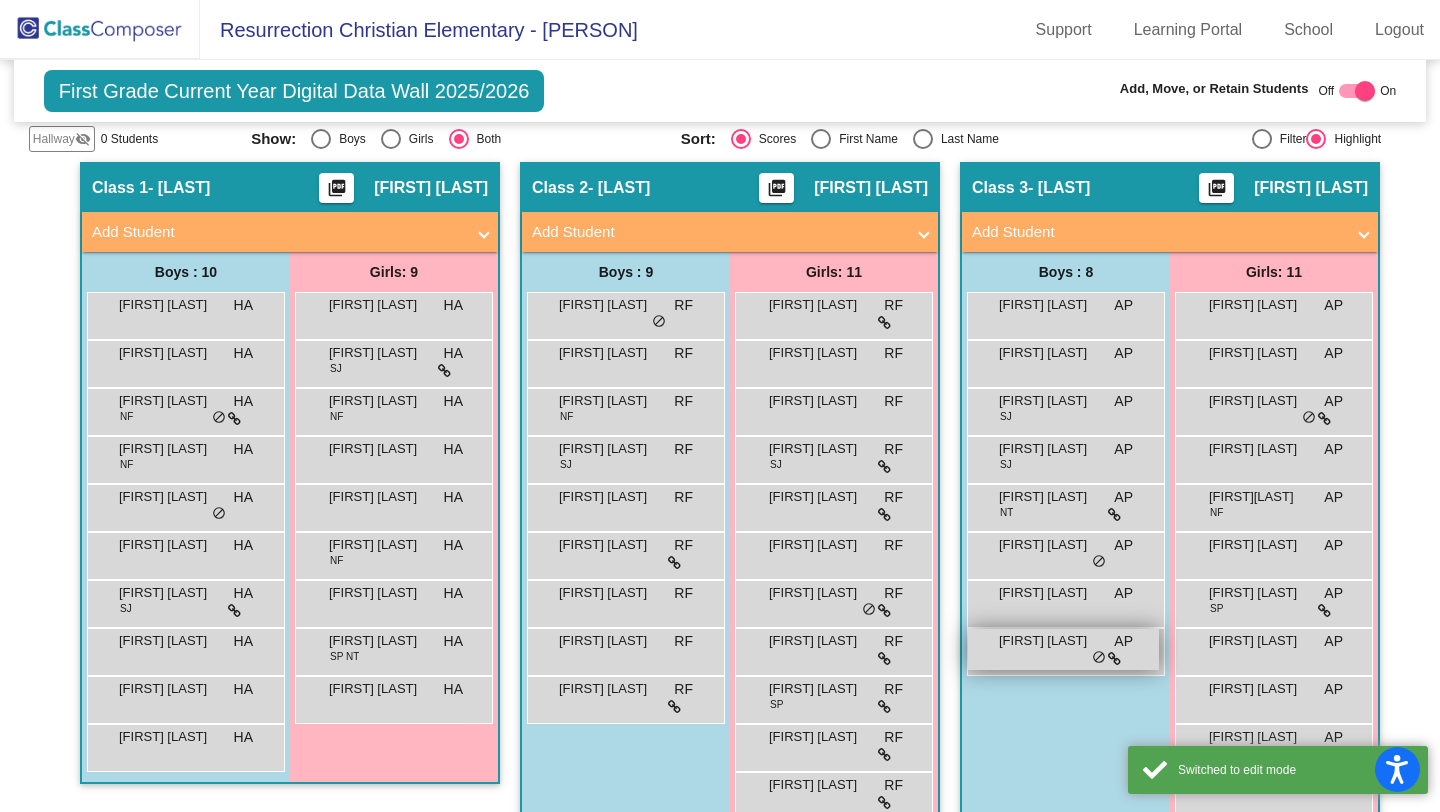 scroll, scrollTop: 361, scrollLeft: 0, axis: vertical 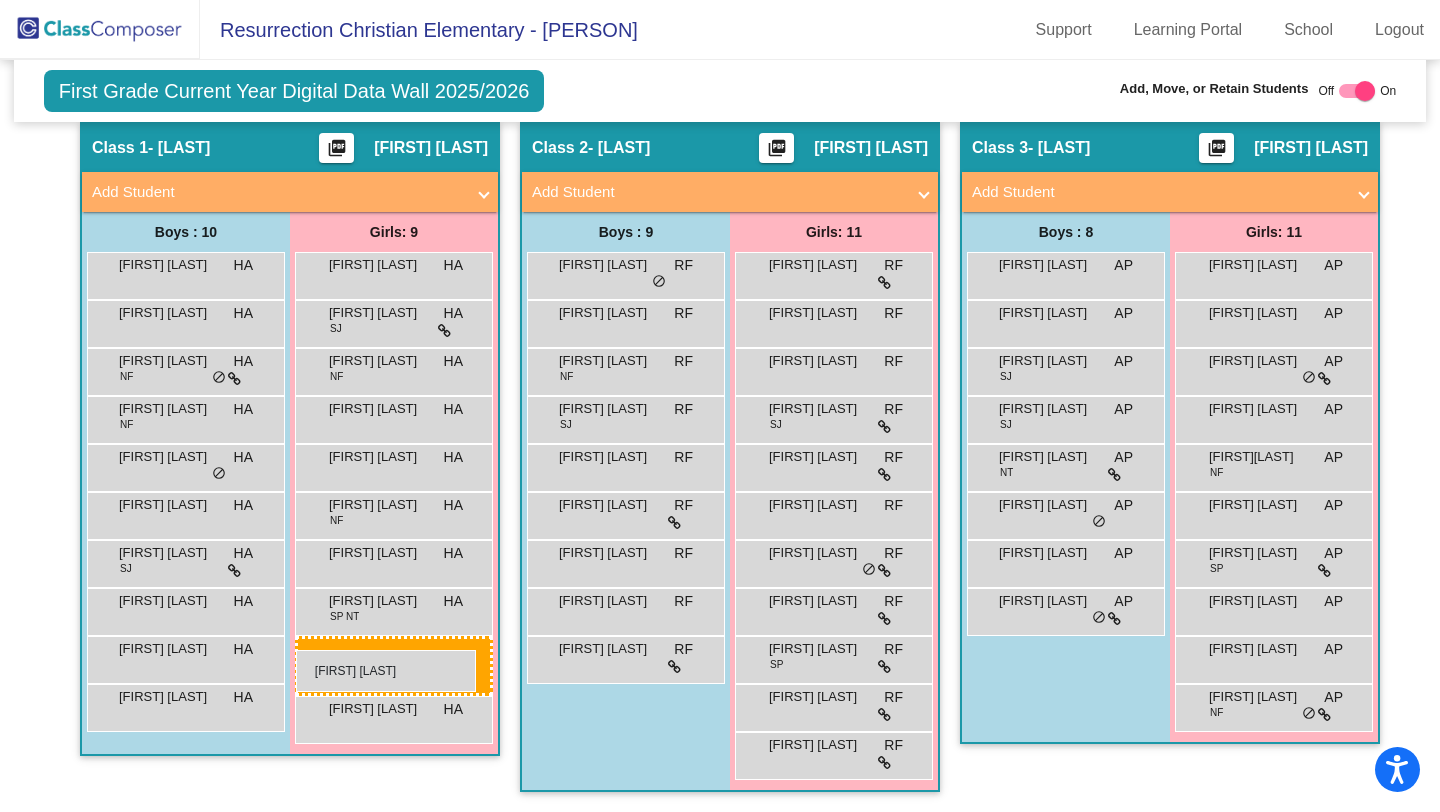drag, startPoint x: 1291, startPoint y: 759, endPoint x: 292, endPoint y: 653, distance: 1004.6079 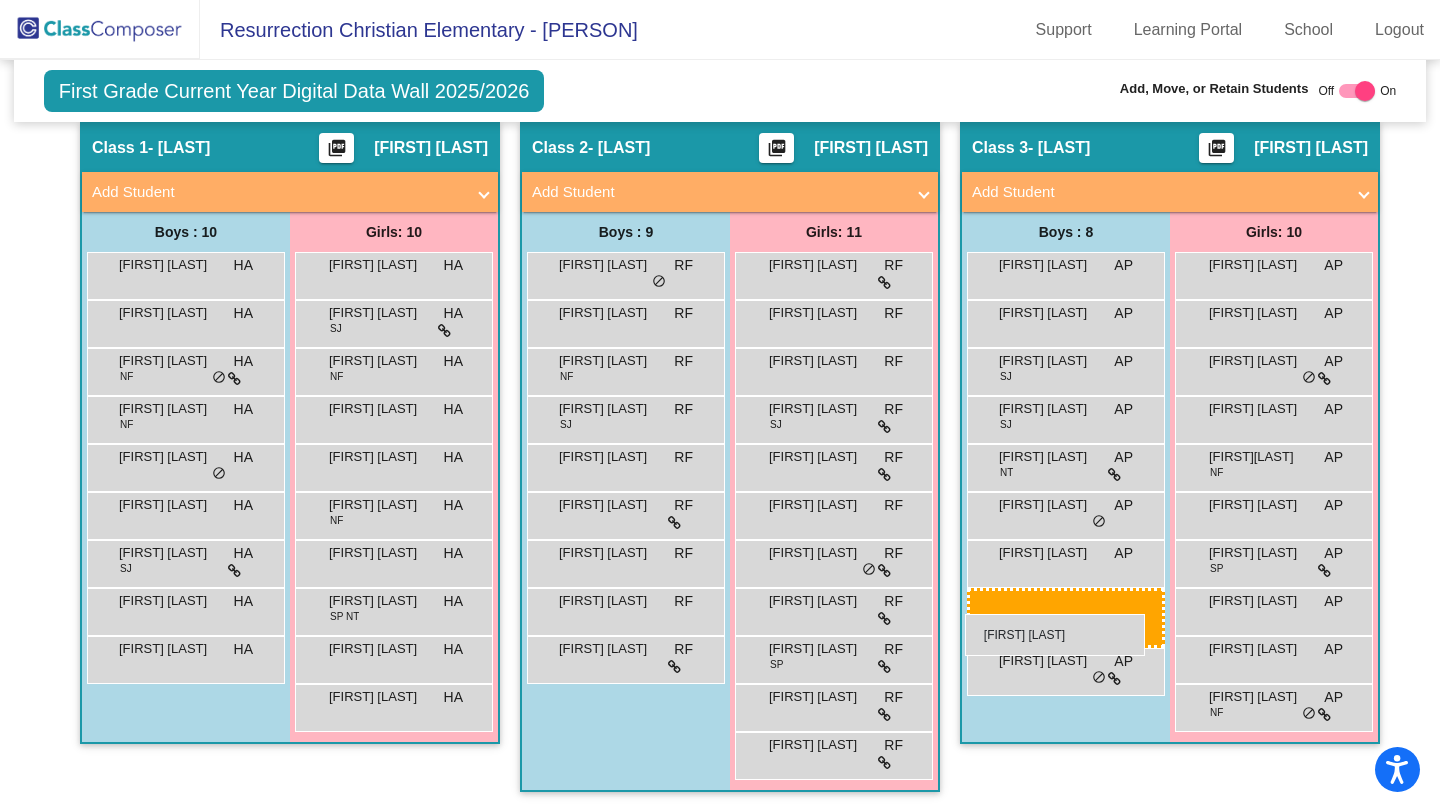drag, startPoint x: 184, startPoint y: 711, endPoint x: 965, endPoint y: 607, distance: 787.89404 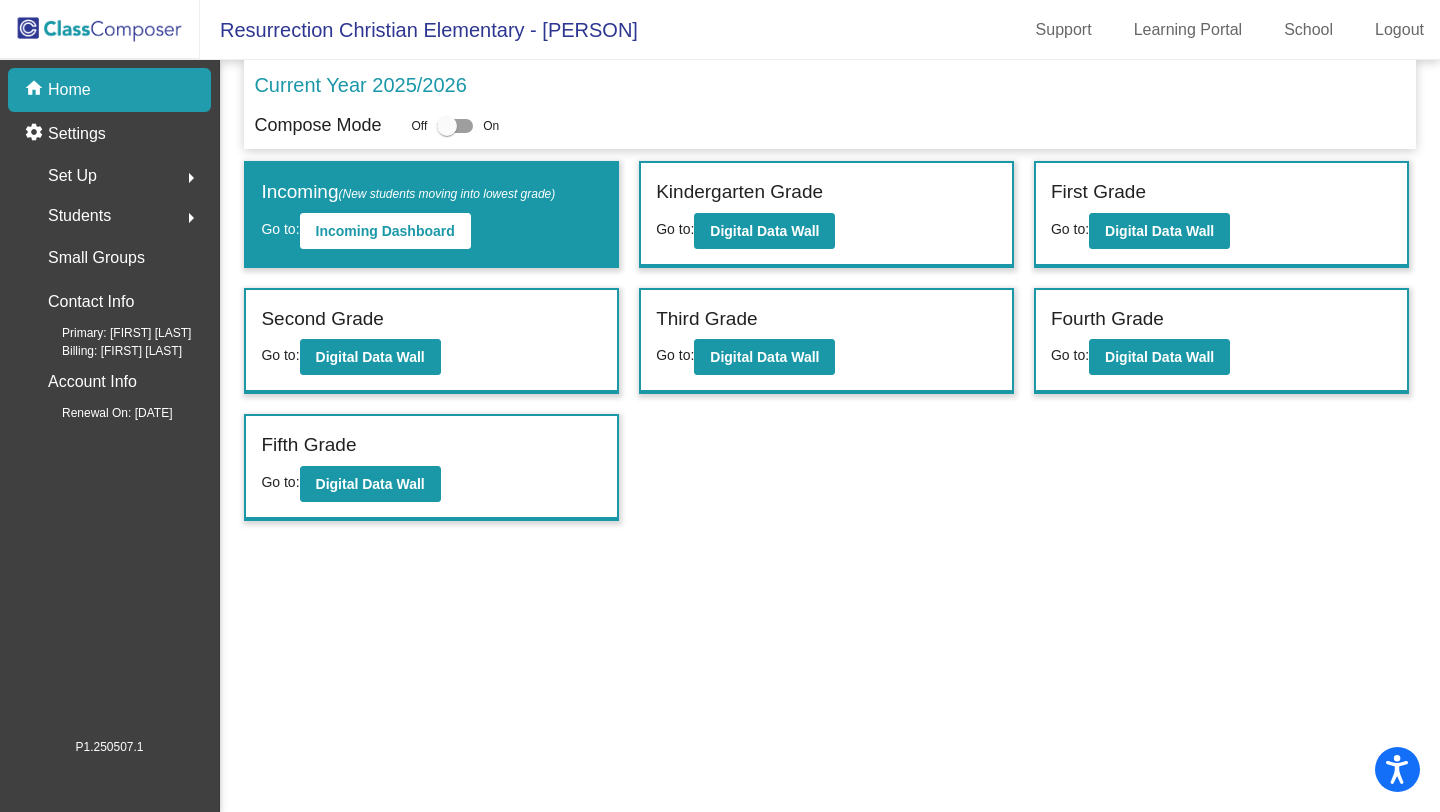 scroll, scrollTop: 0, scrollLeft: 0, axis: both 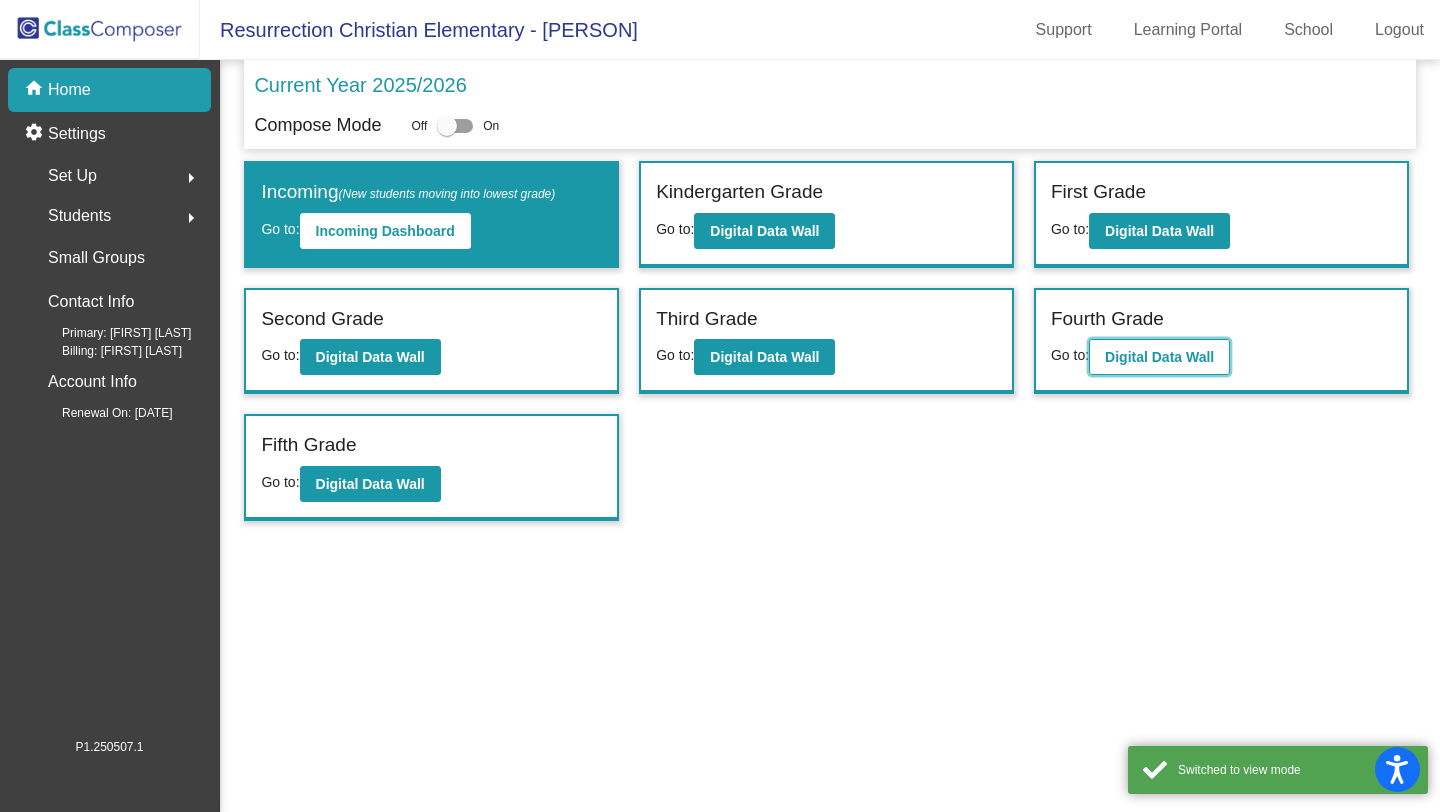 click on "Digital Data Wall" 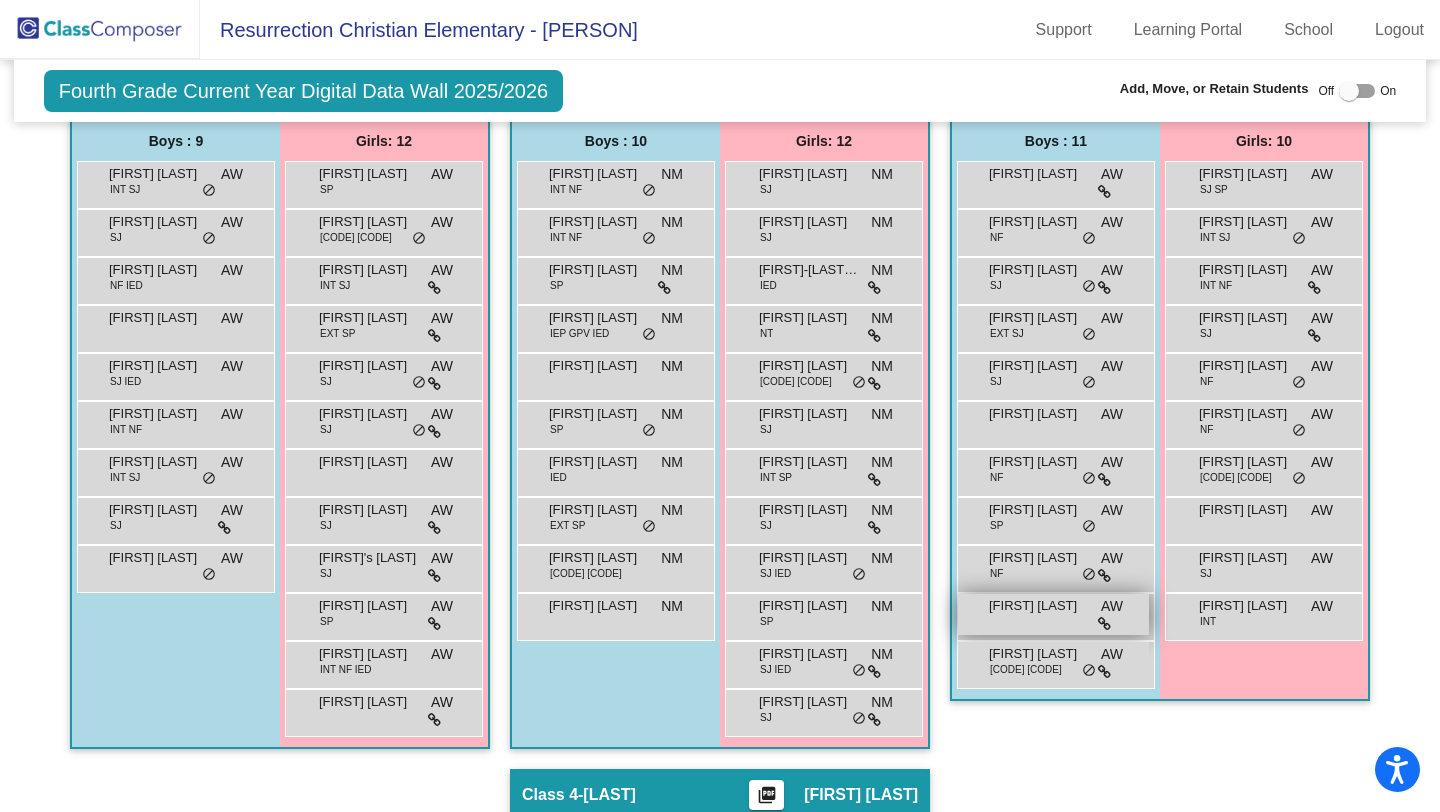 scroll, scrollTop: 0, scrollLeft: 0, axis: both 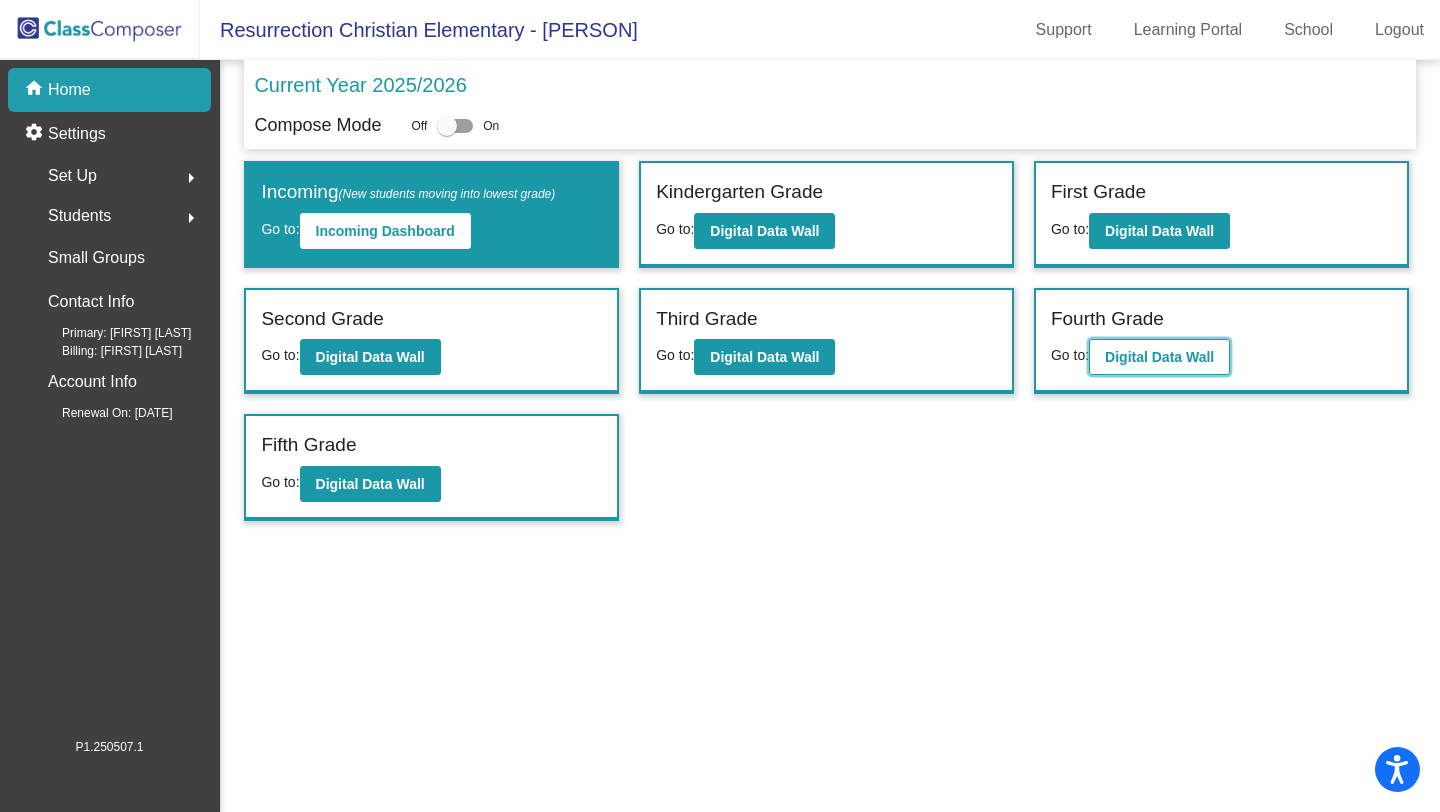 click on "Digital Data Wall" 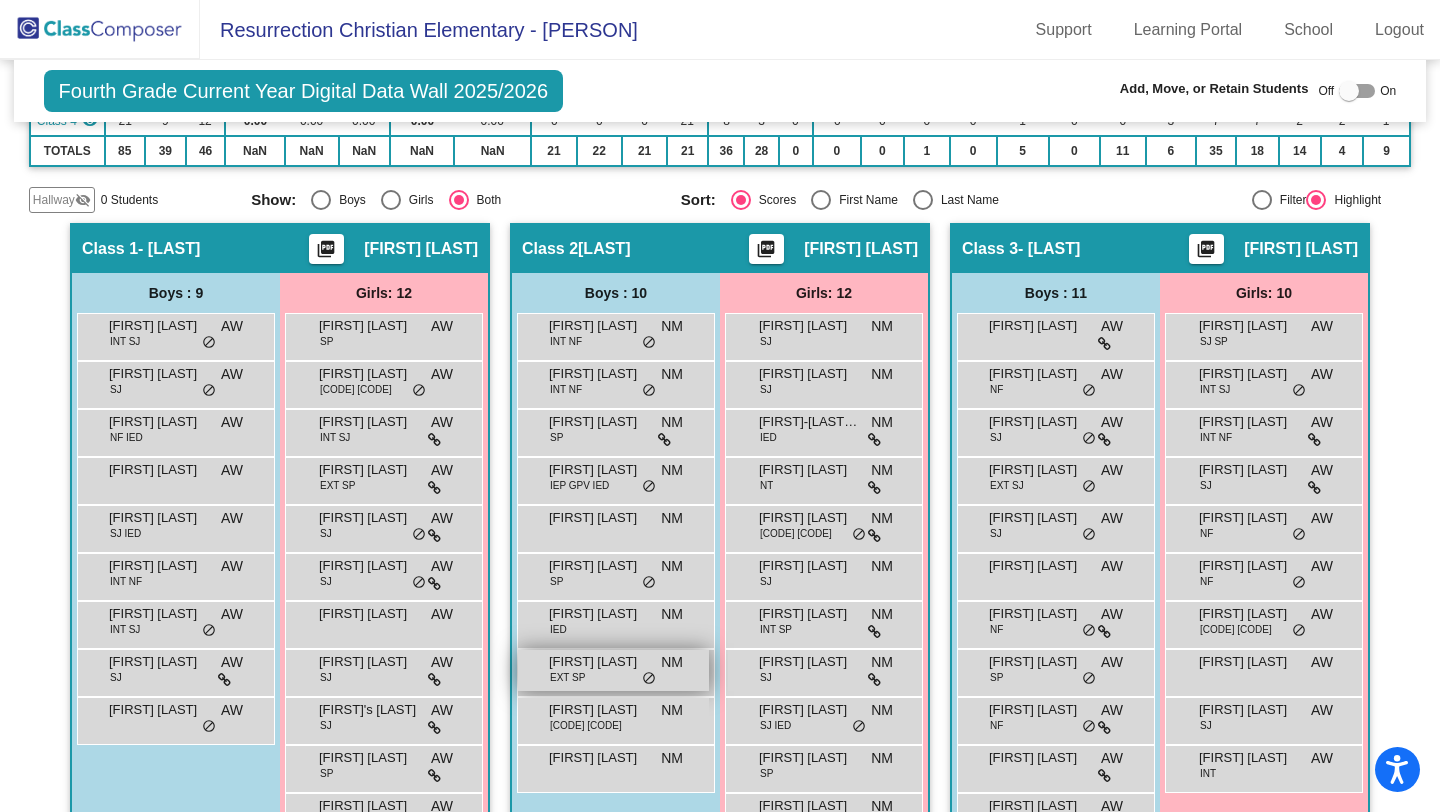 scroll, scrollTop: 281, scrollLeft: 0, axis: vertical 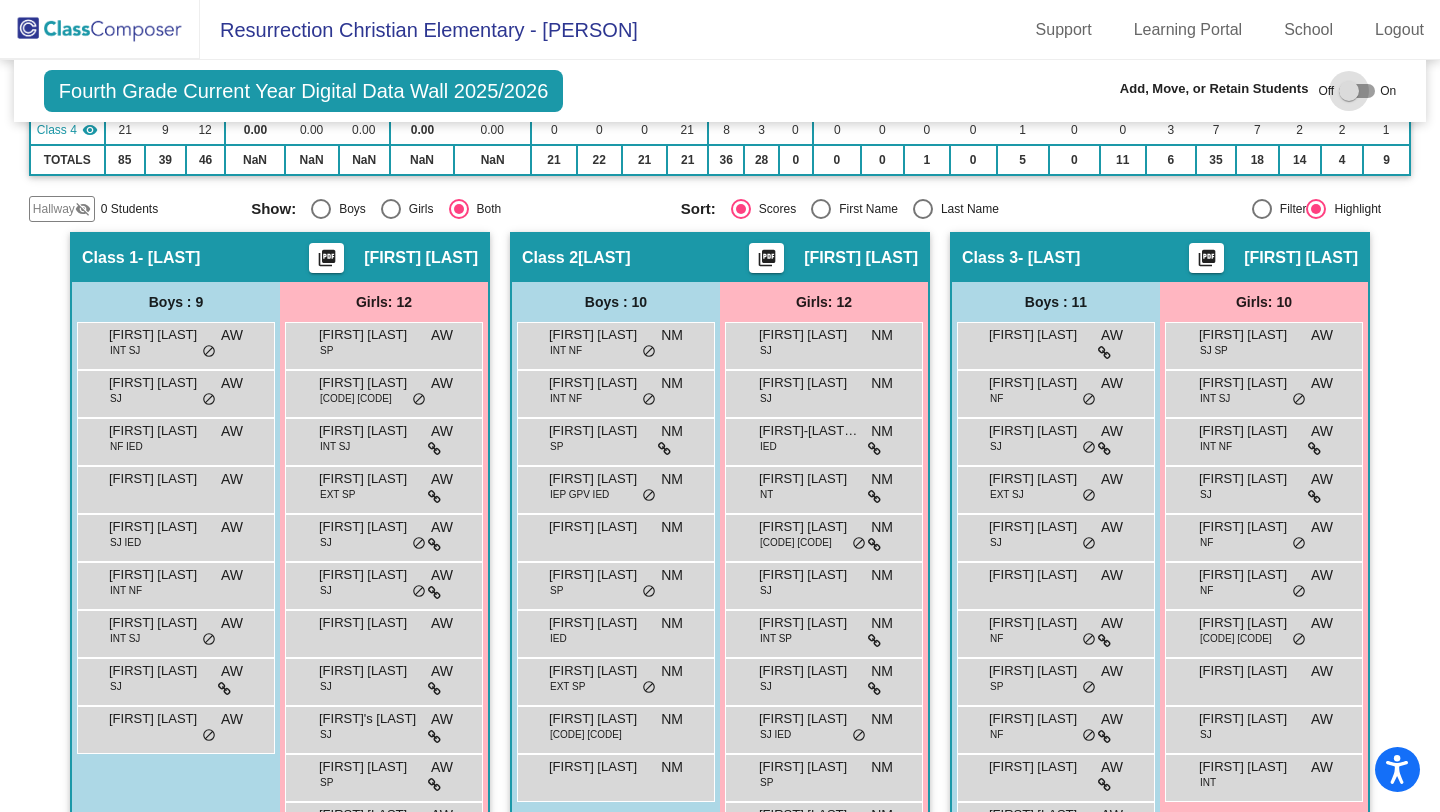 click at bounding box center (1357, 91) 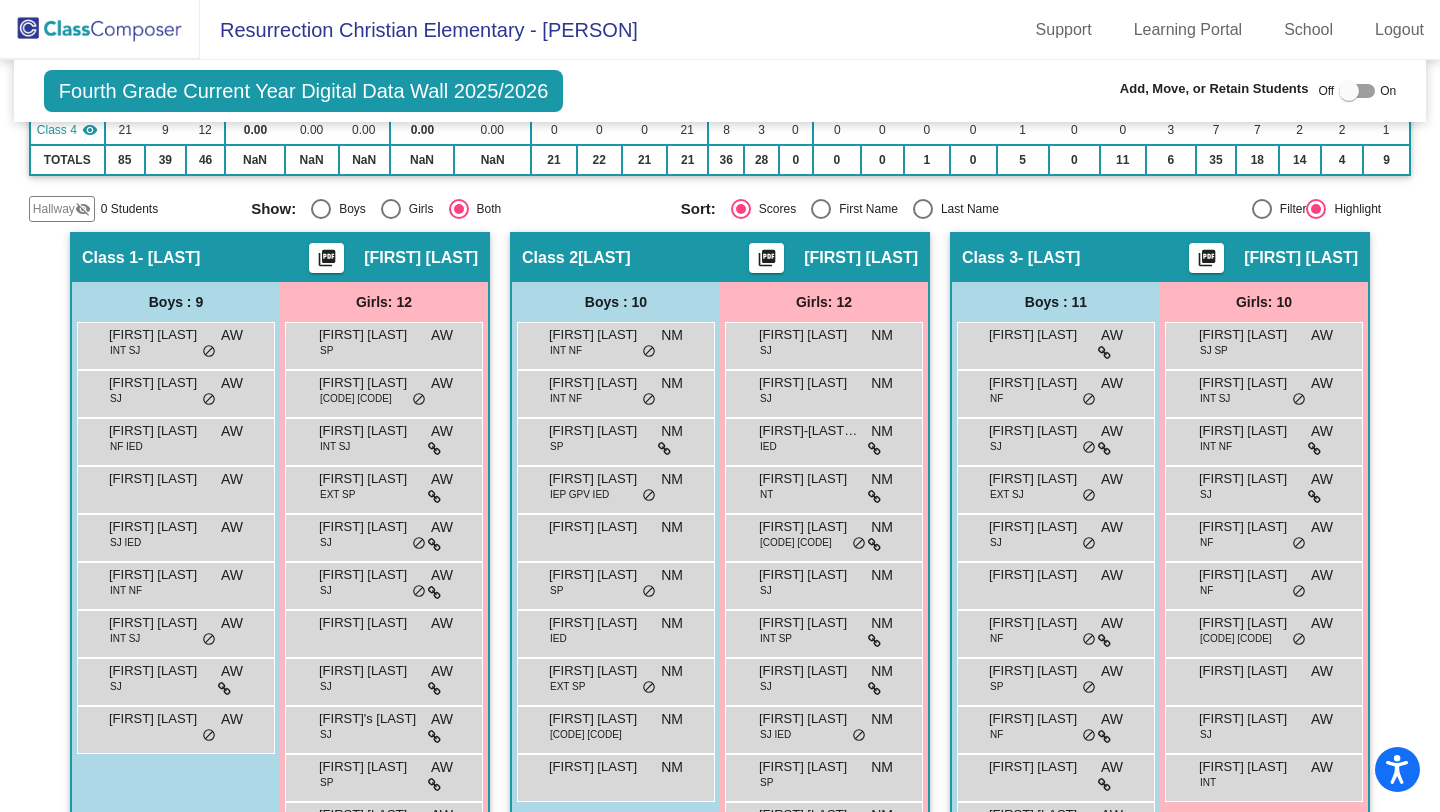 checkbox on "true" 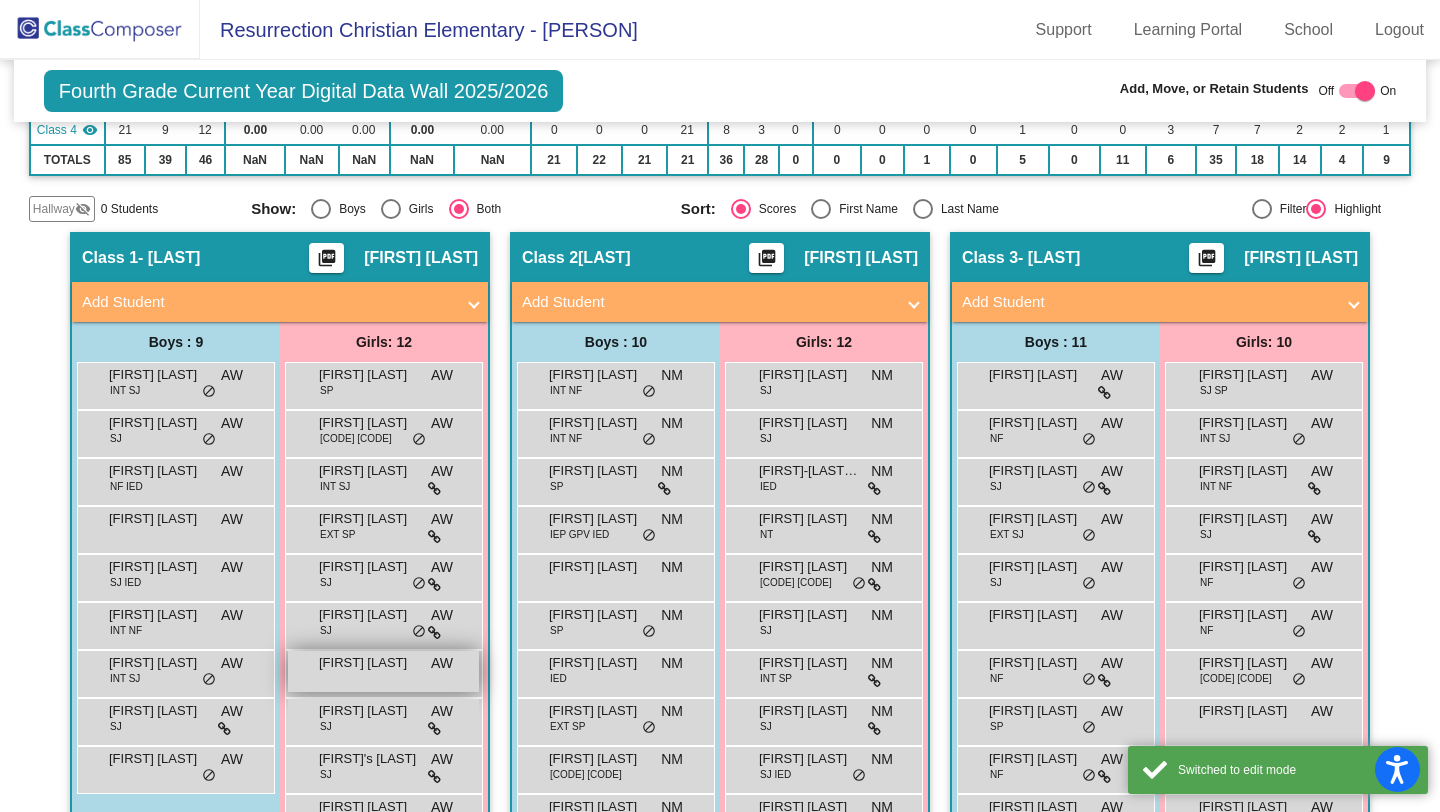 scroll, scrollTop: 332, scrollLeft: 0, axis: vertical 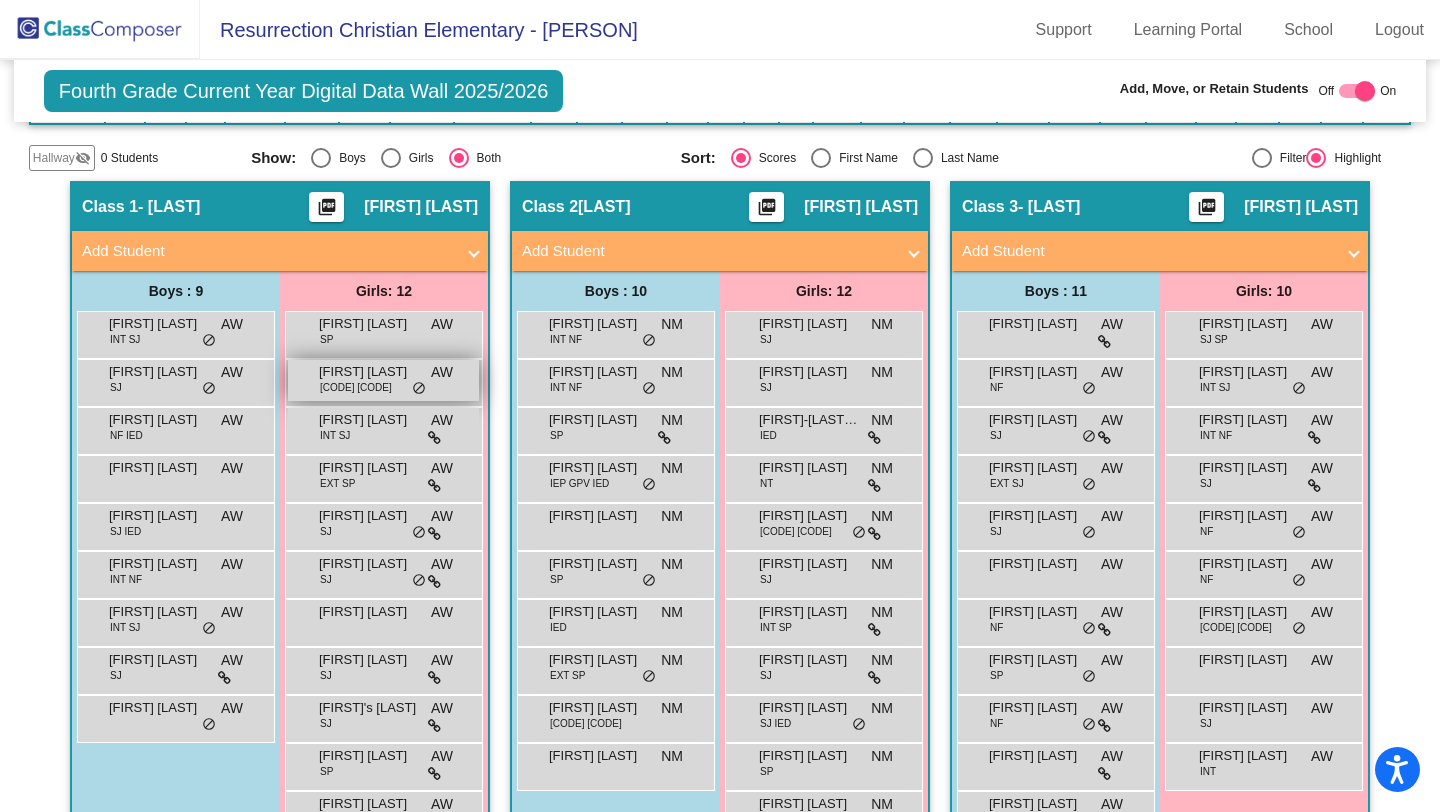 click on "[FIRST] [LAST]" at bounding box center (369, 372) 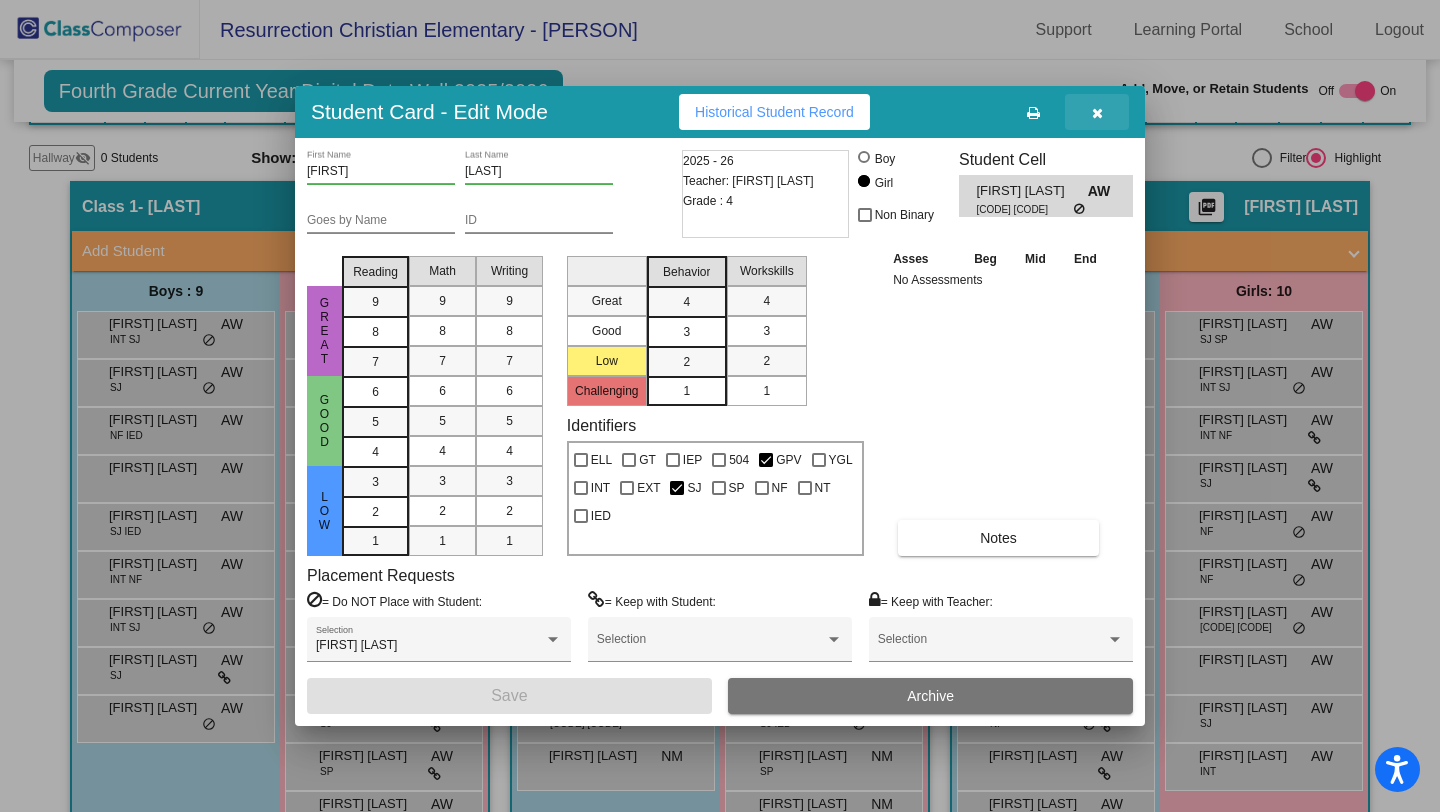 click at bounding box center (1097, 113) 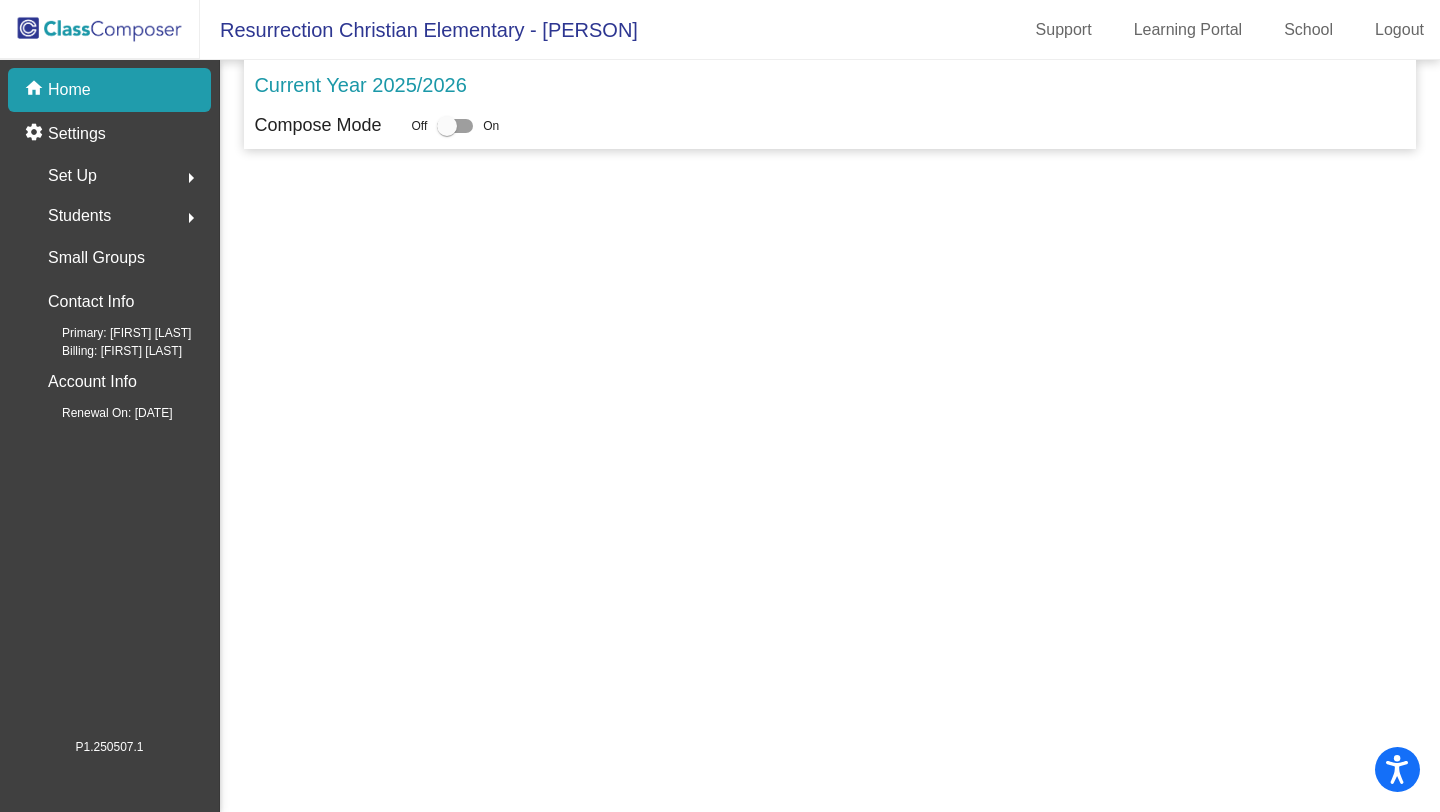 scroll, scrollTop: 0, scrollLeft: 0, axis: both 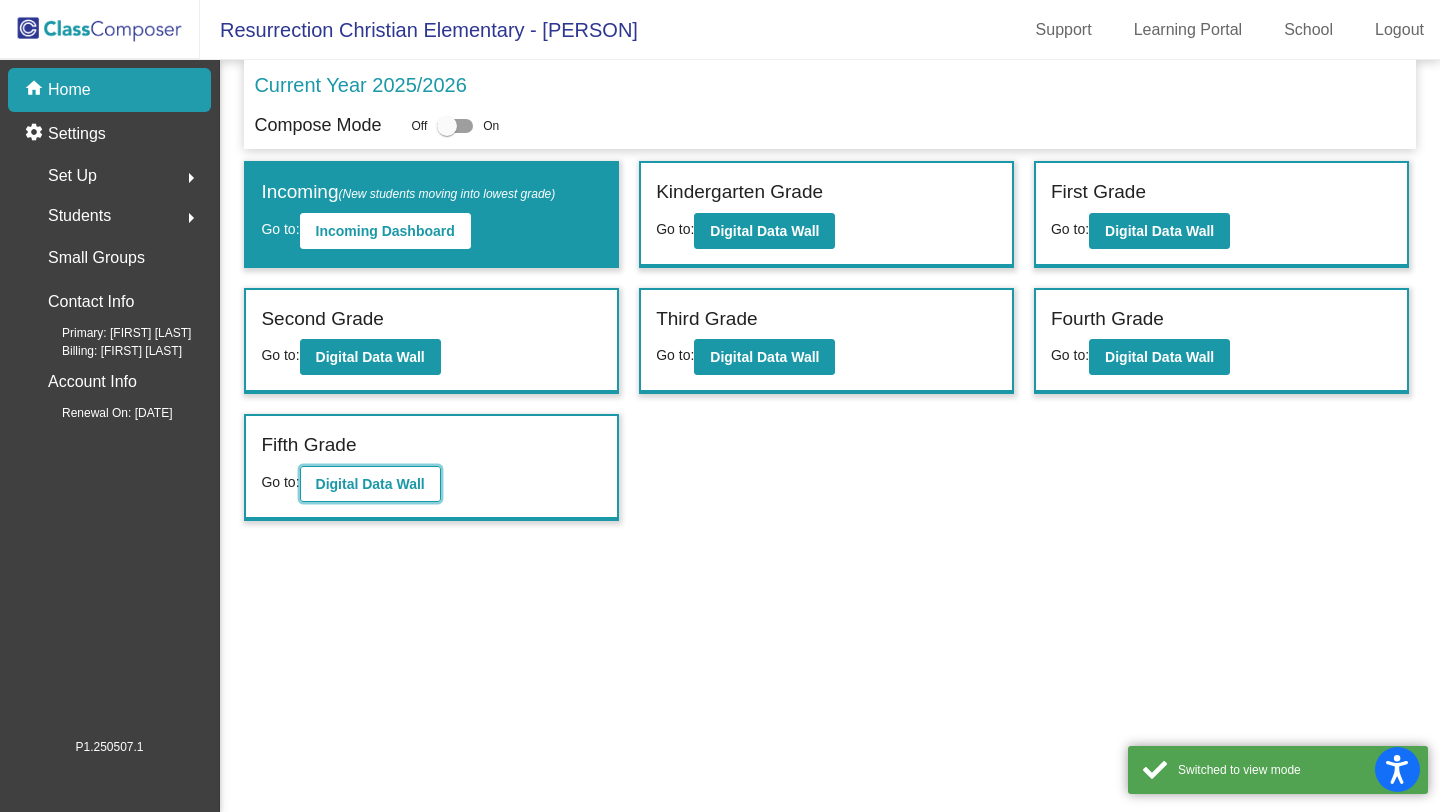 click on "Digital Data Wall" 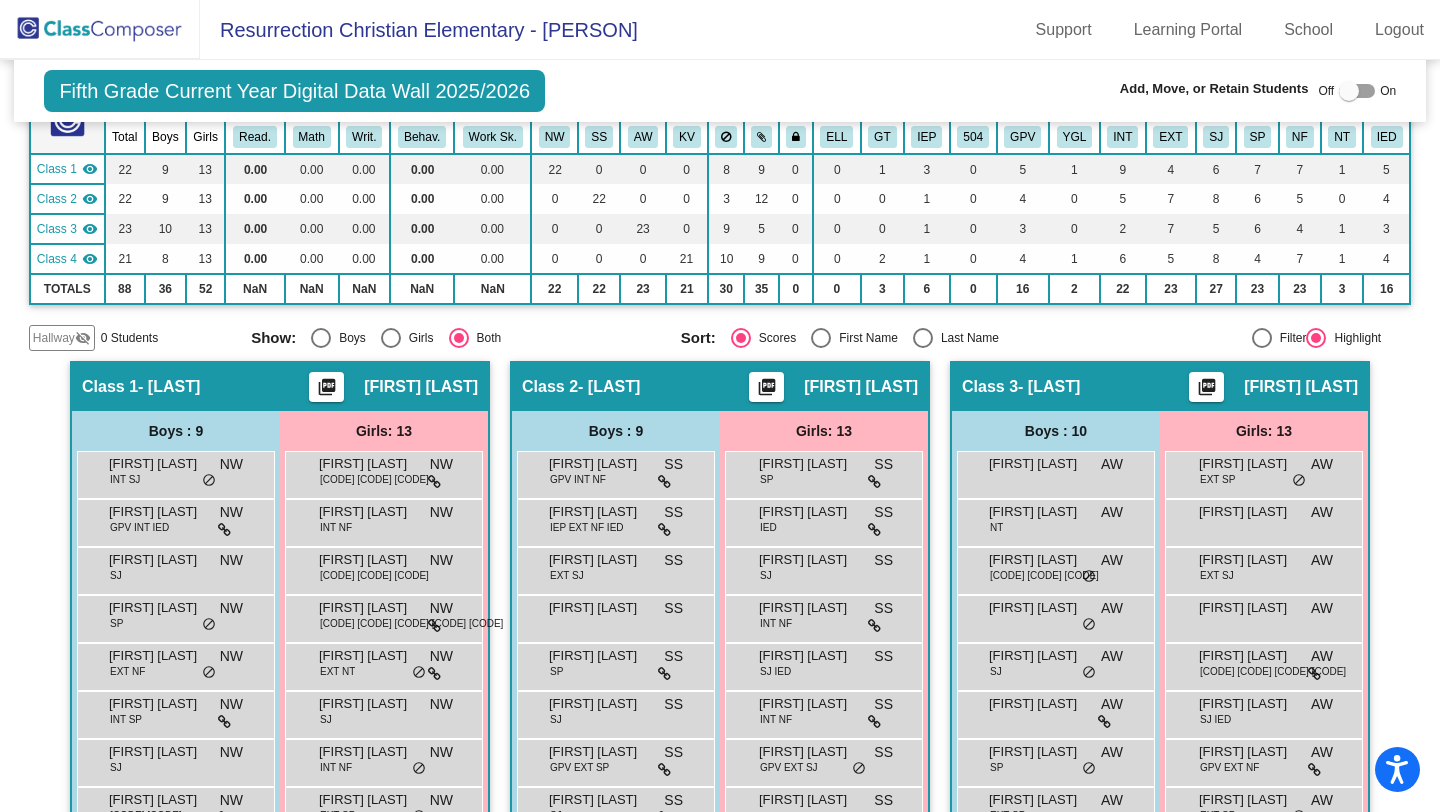 scroll, scrollTop: 0, scrollLeft: 0, axis: both 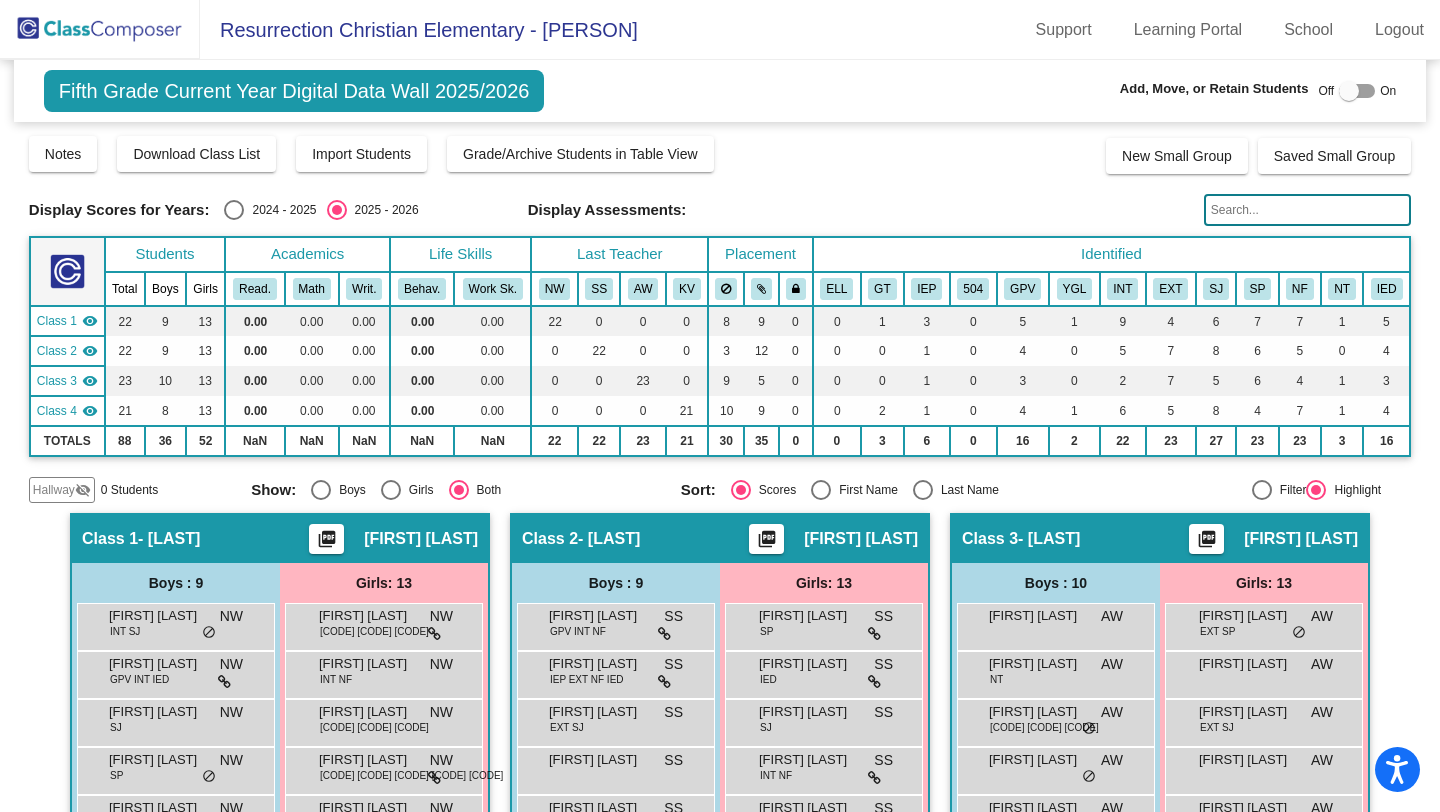 click 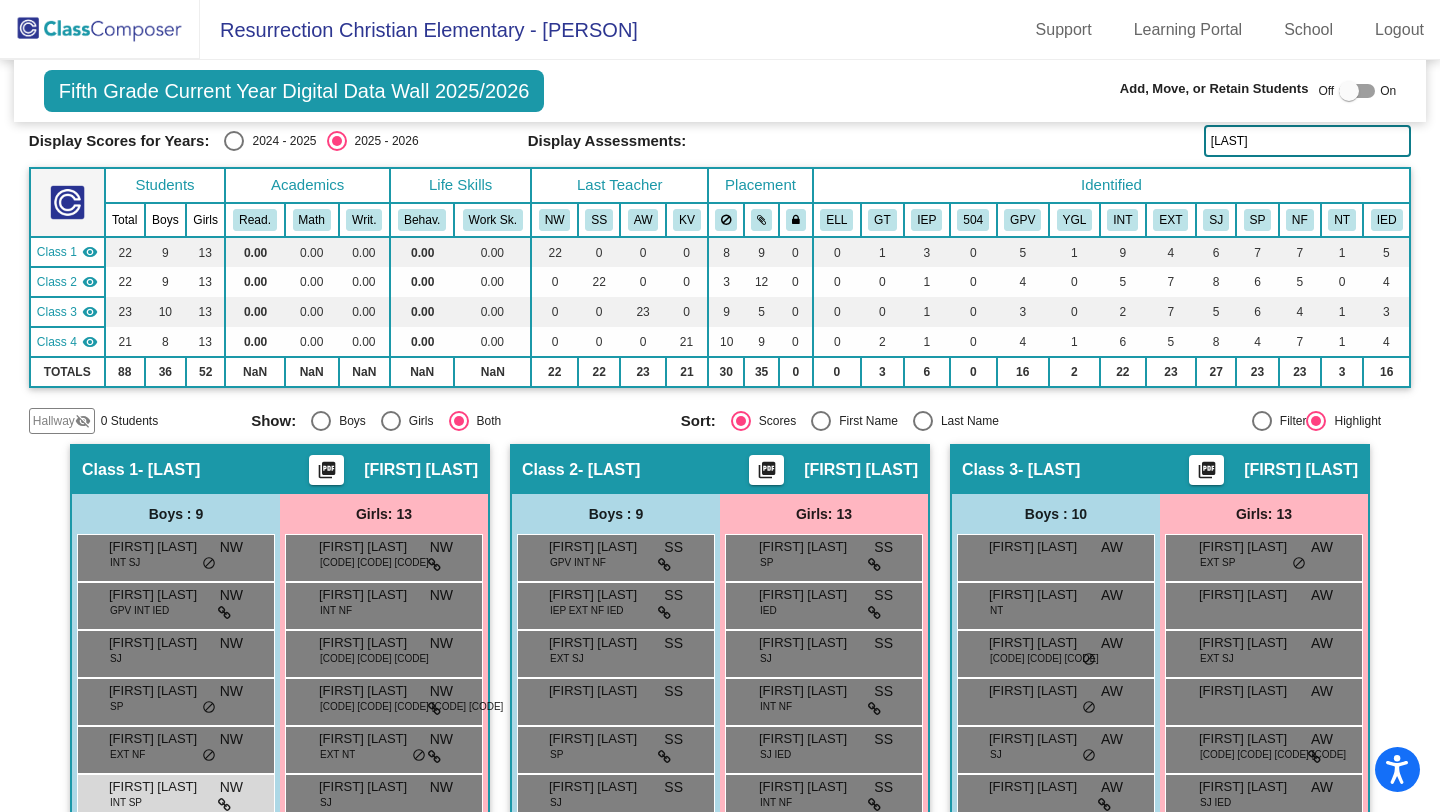 scroll, scrollTop: 0, scrollLeft: 0, axis: both 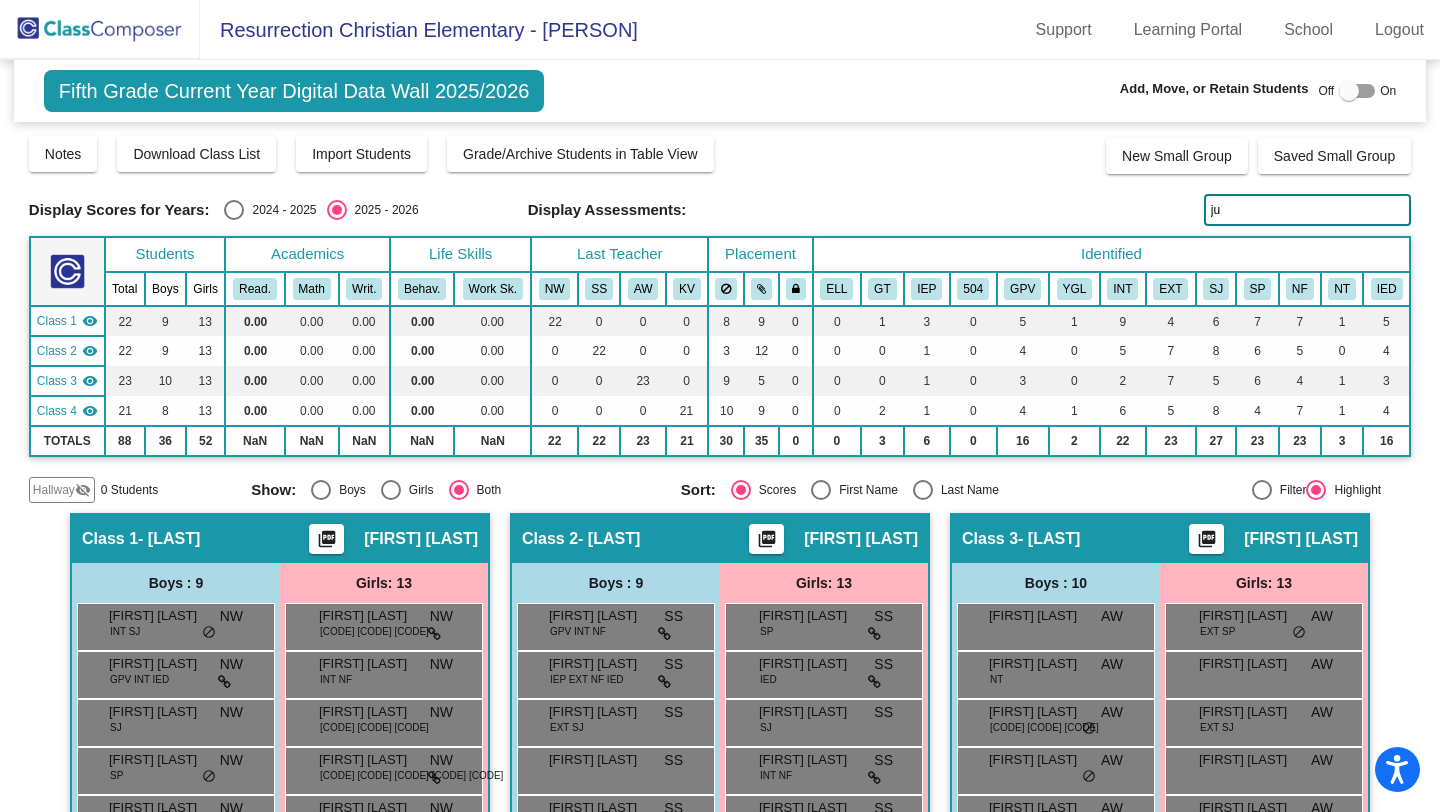 type on "j" 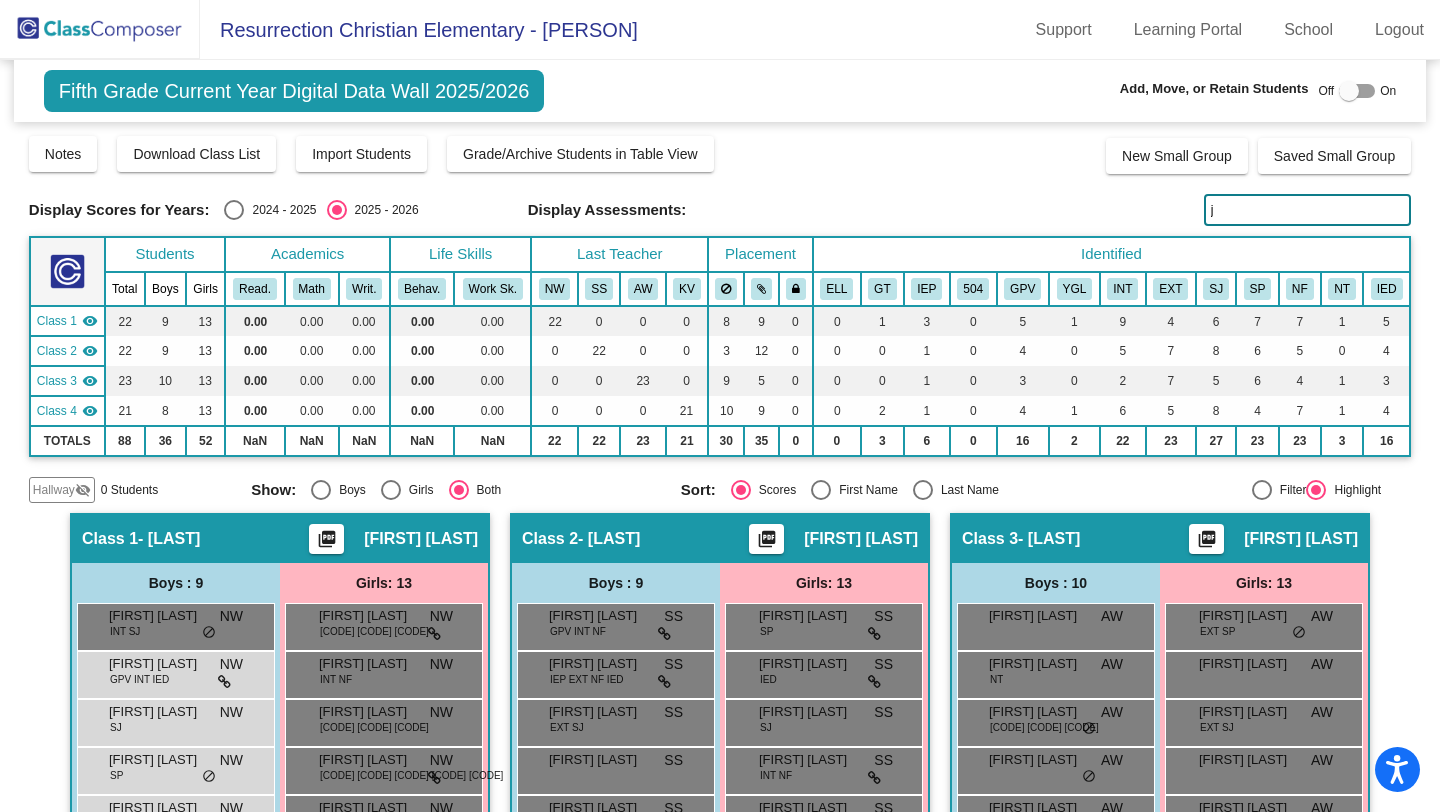 type 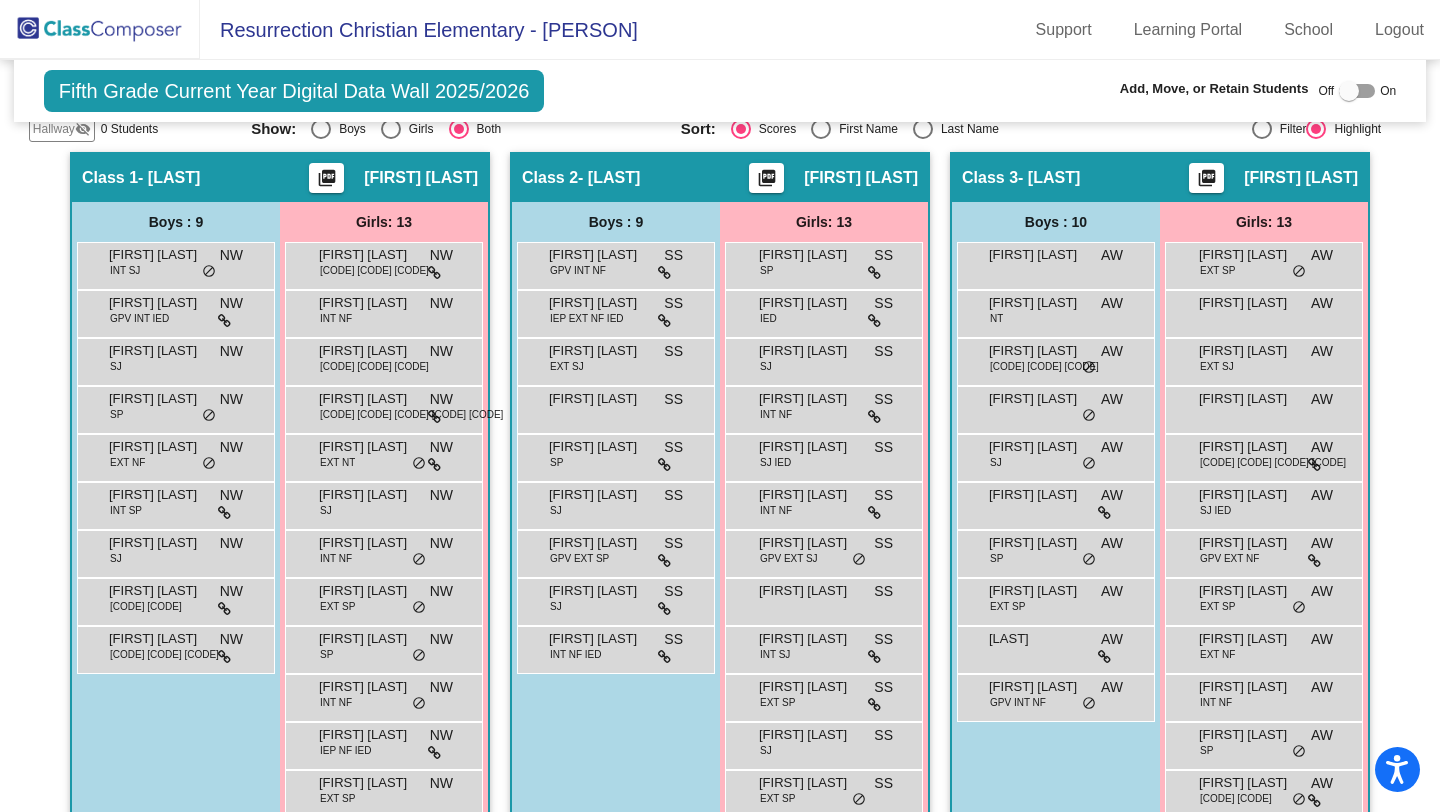 scroll, scrollTop: 358, scrollLeft: 0, axis: vertical 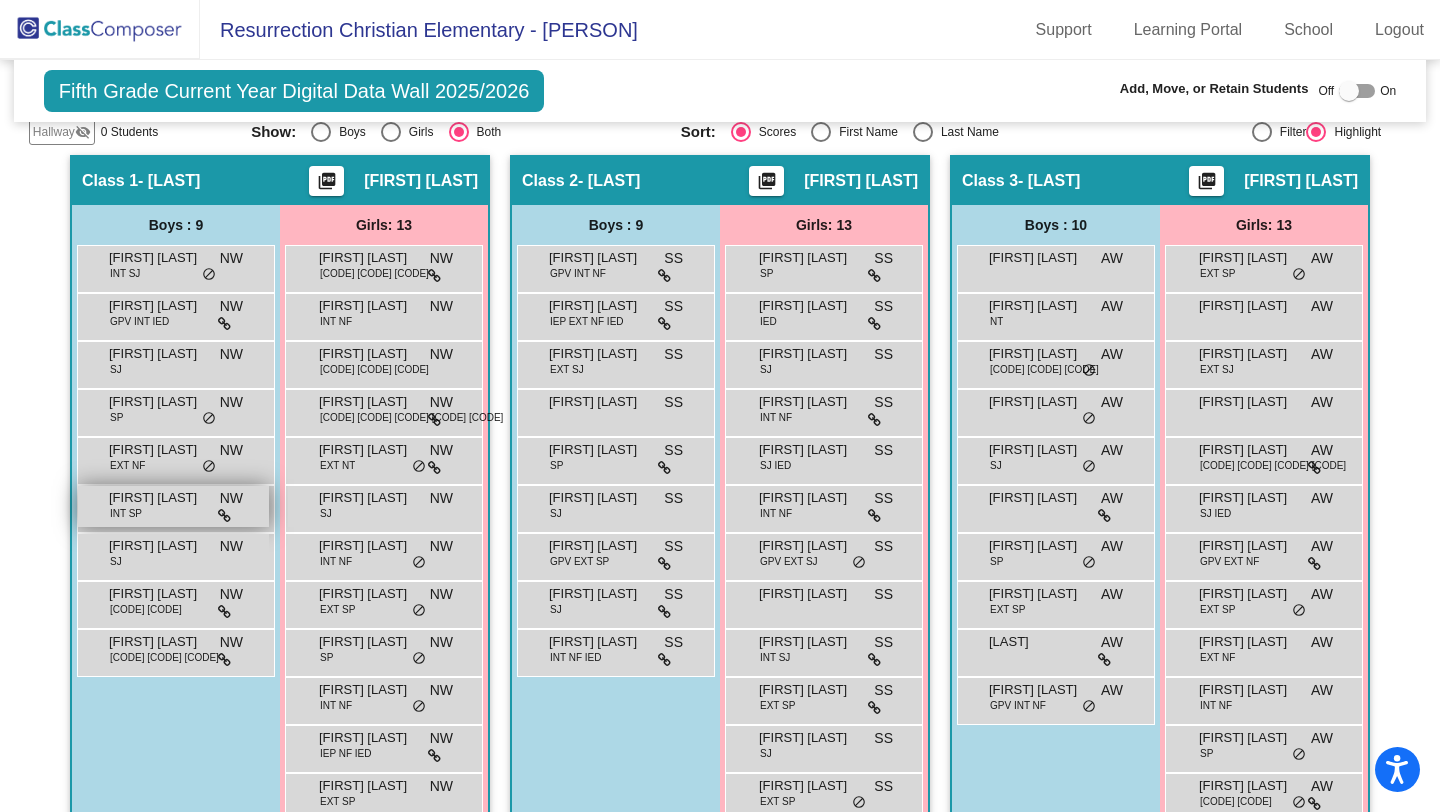 click on "[PERSON] [LAST] INT SP NW lock do_not_disturb_alt" at bounding box center [173, 506] 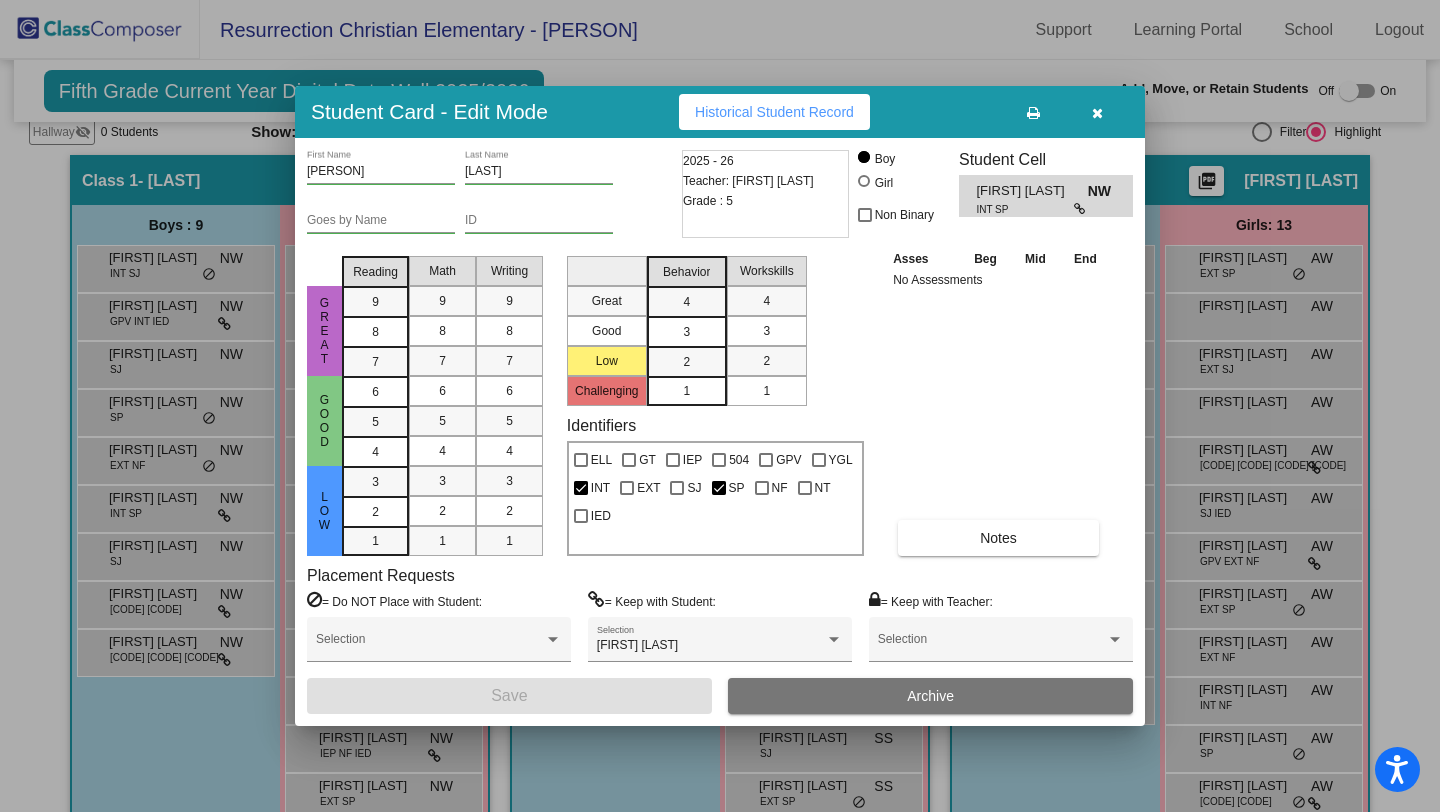 click at bounding box center [1097, 113] 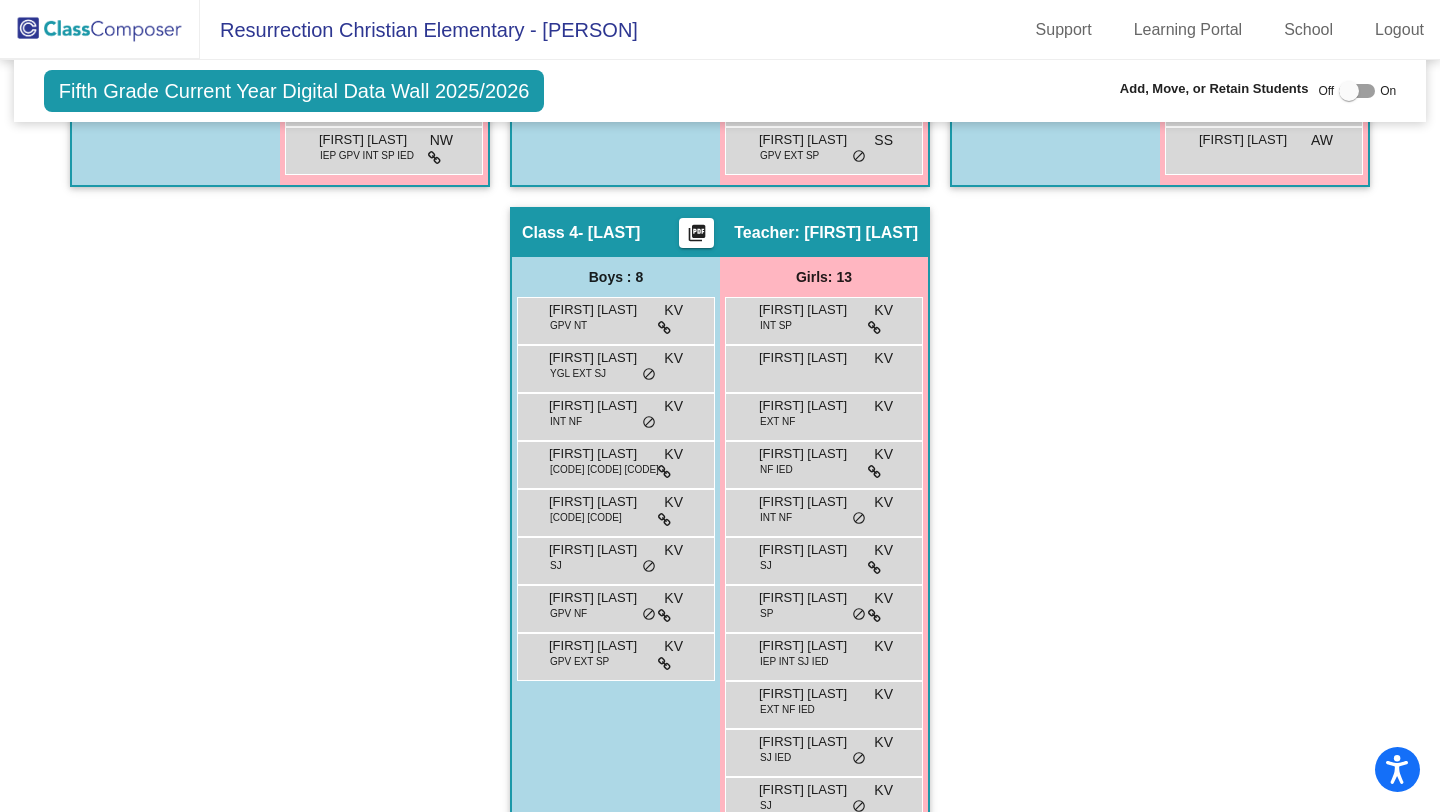 scroll, scrollTop: 1091, scrollLeft: 0, axis: vertical 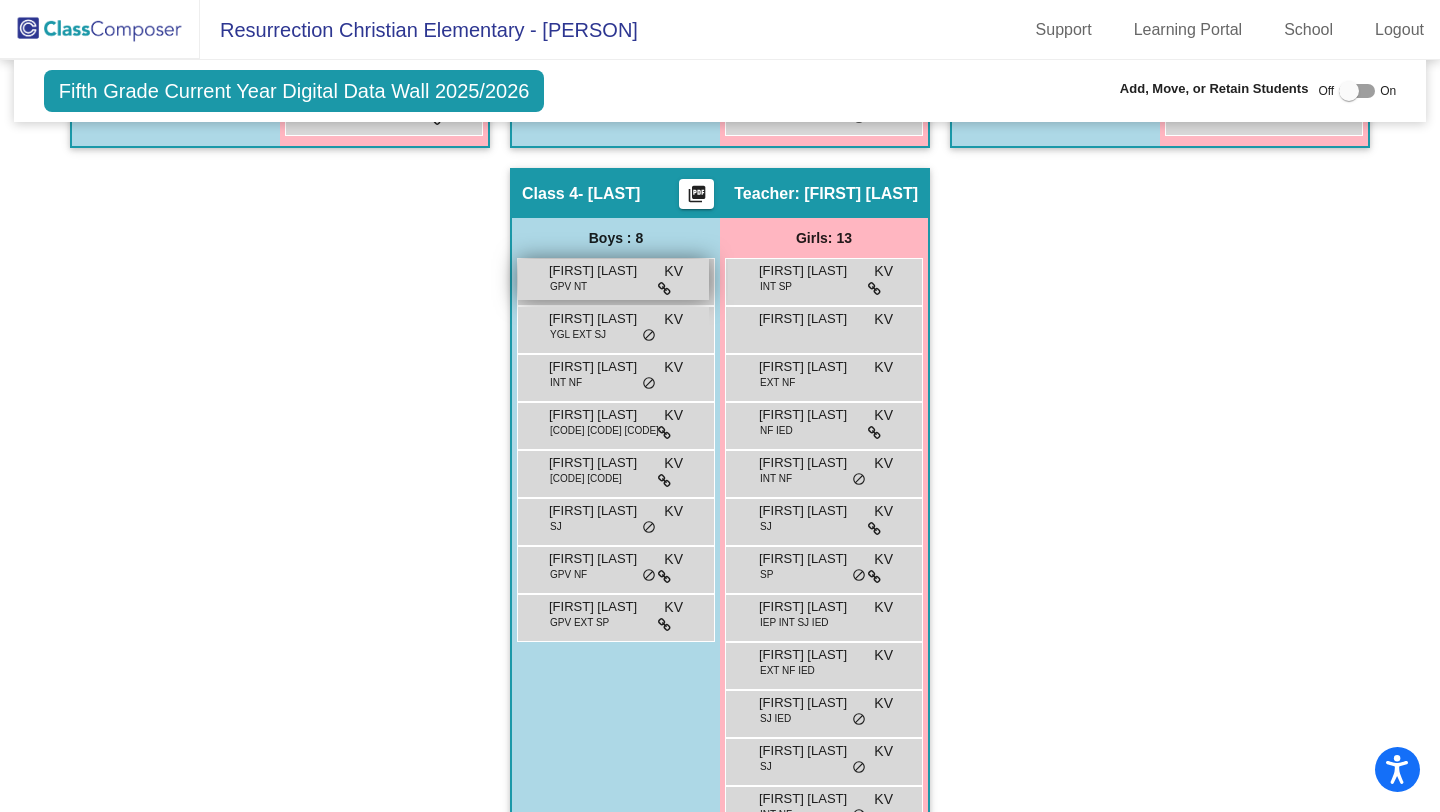 click on "[FIRST] [LAST]" at bounding box center [599, 271] 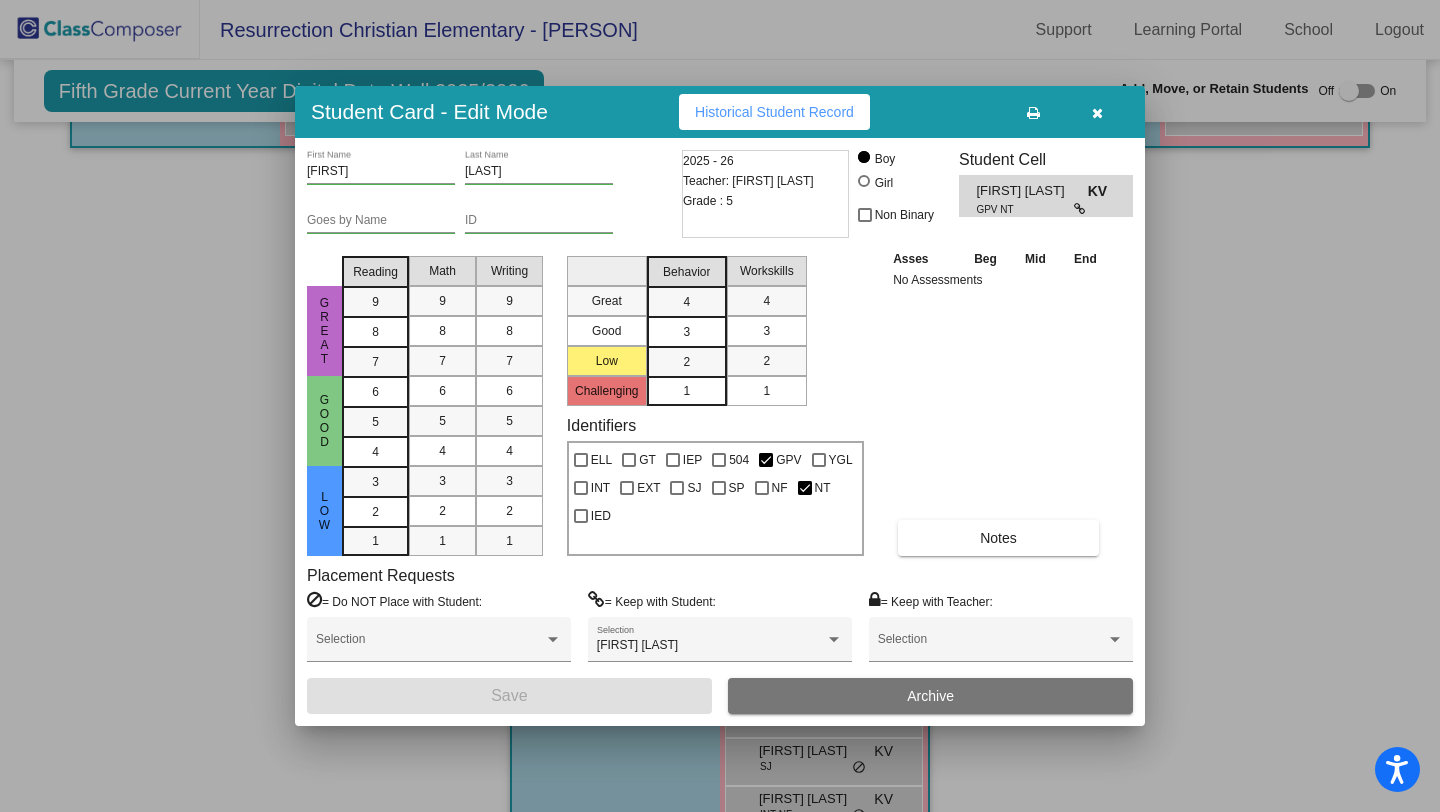 click at bounding box center [1097, 112] 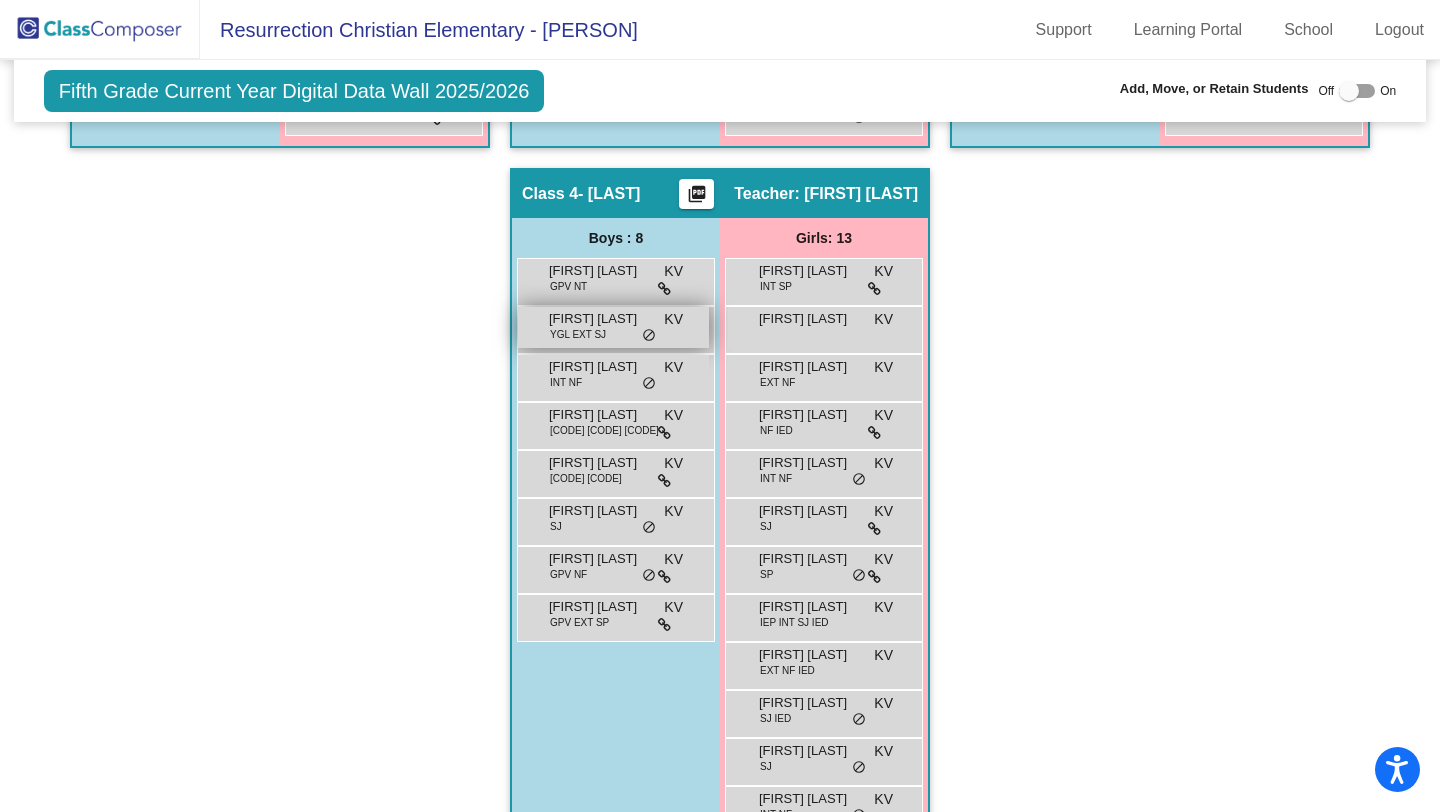 click on "[FIRST] [LAST]" at bounding box center (613, 327) 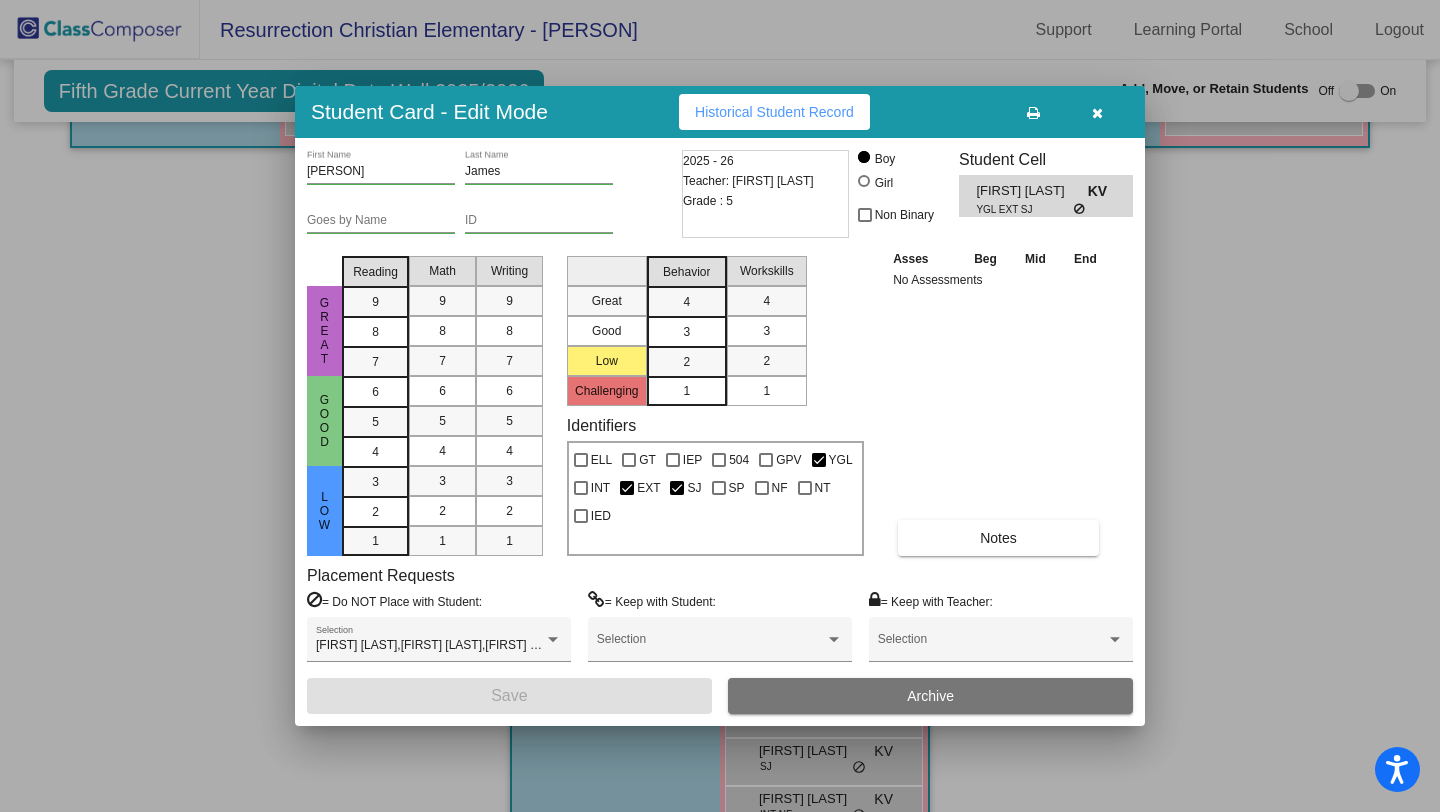 click at bounding box center [1097, 113] 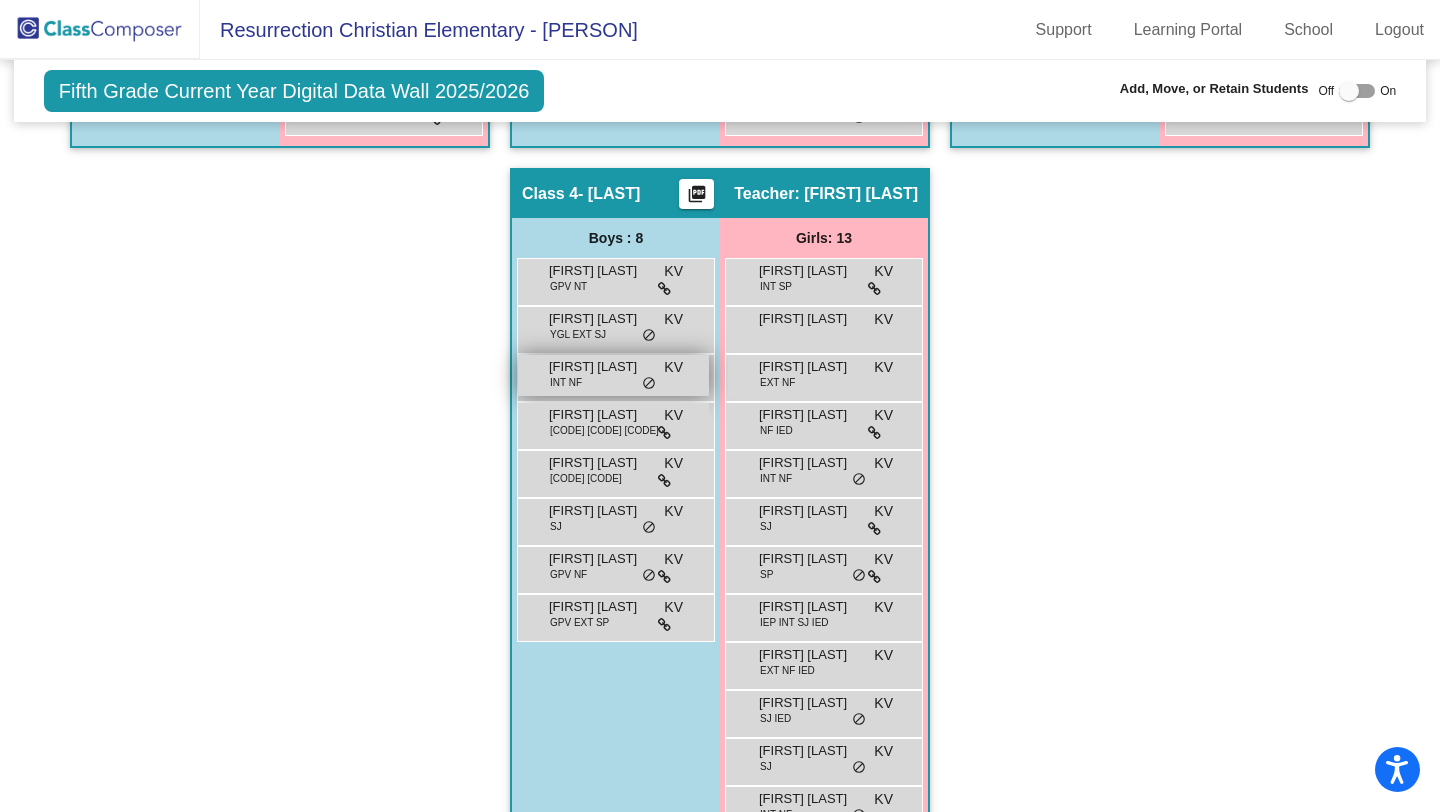 click on "[FIRST] [LAST]" at bounding box center [599, 367] 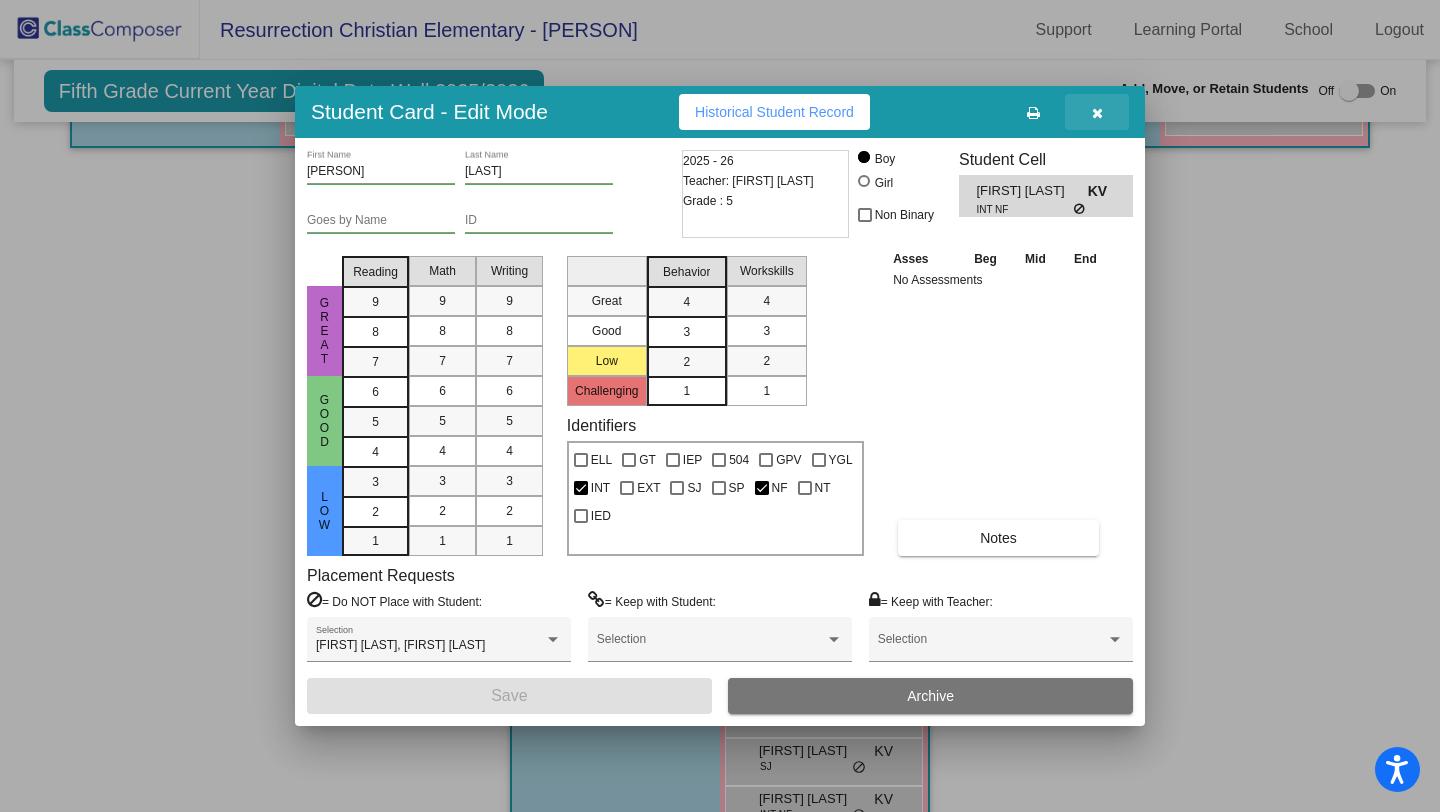 click at bounding box center [1097, 113] 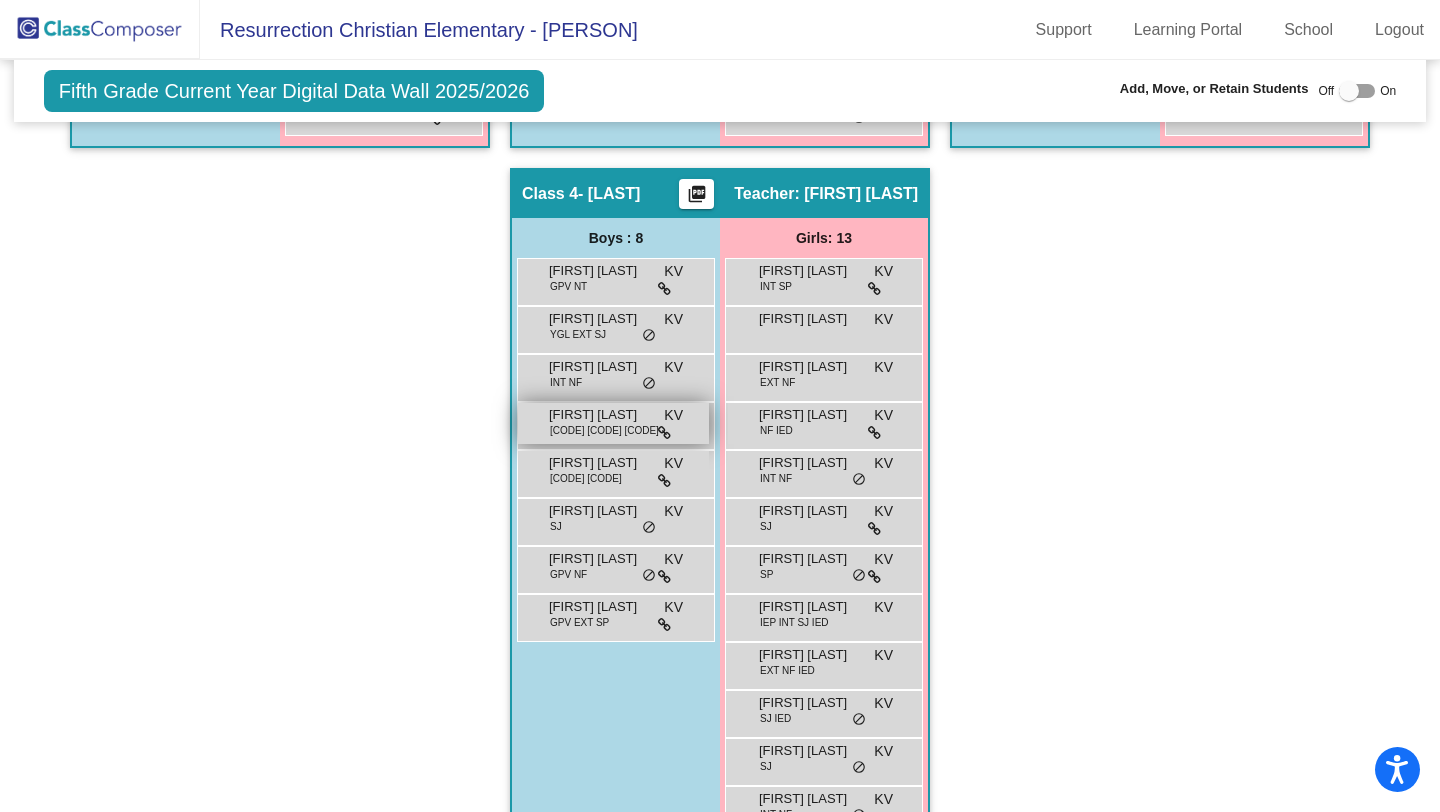 click on "[LAST] [CODE] [CODE] [CODE] [CODE] [CODE] [CODE]" at bounding box center (613, 423) 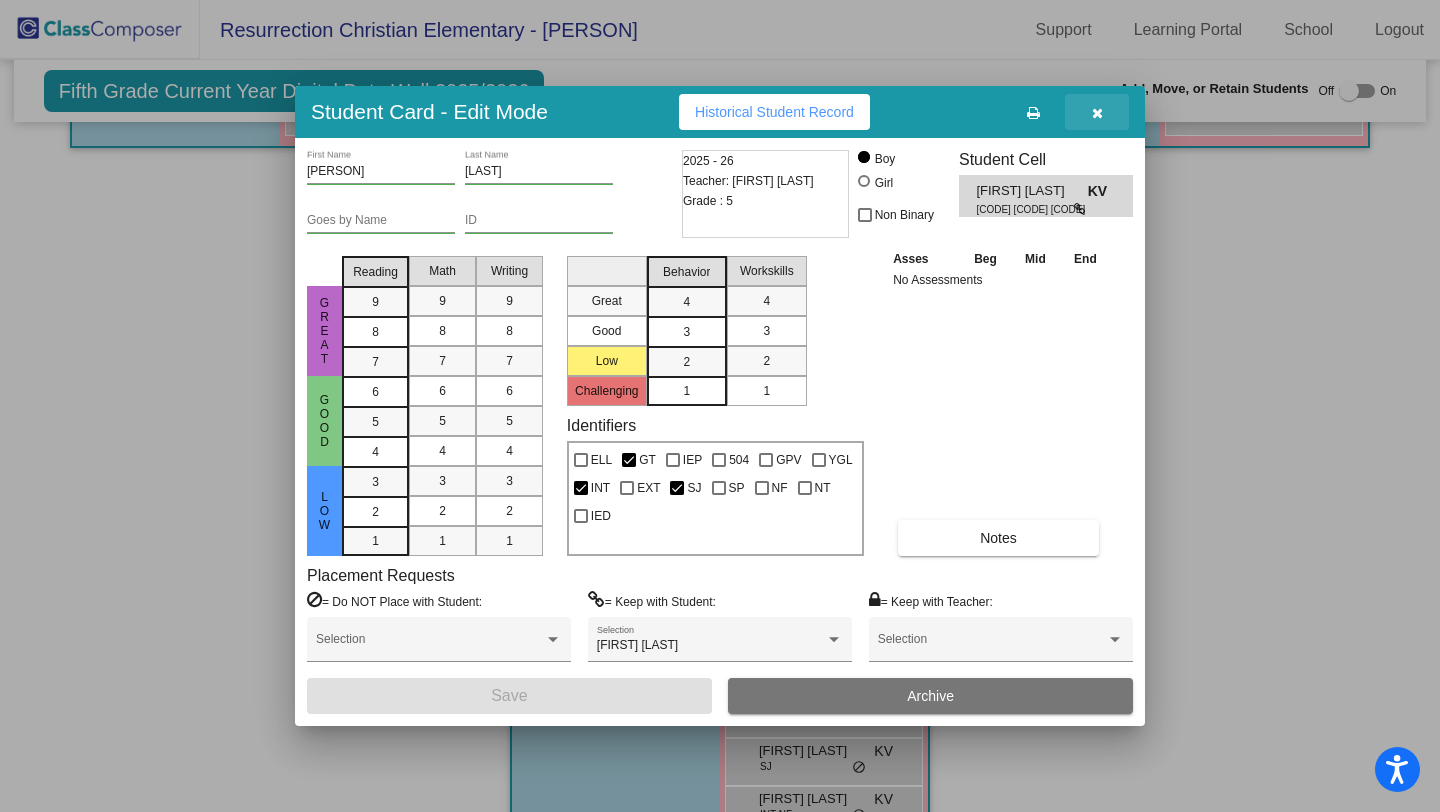 click at bounding box center (1097, 113) 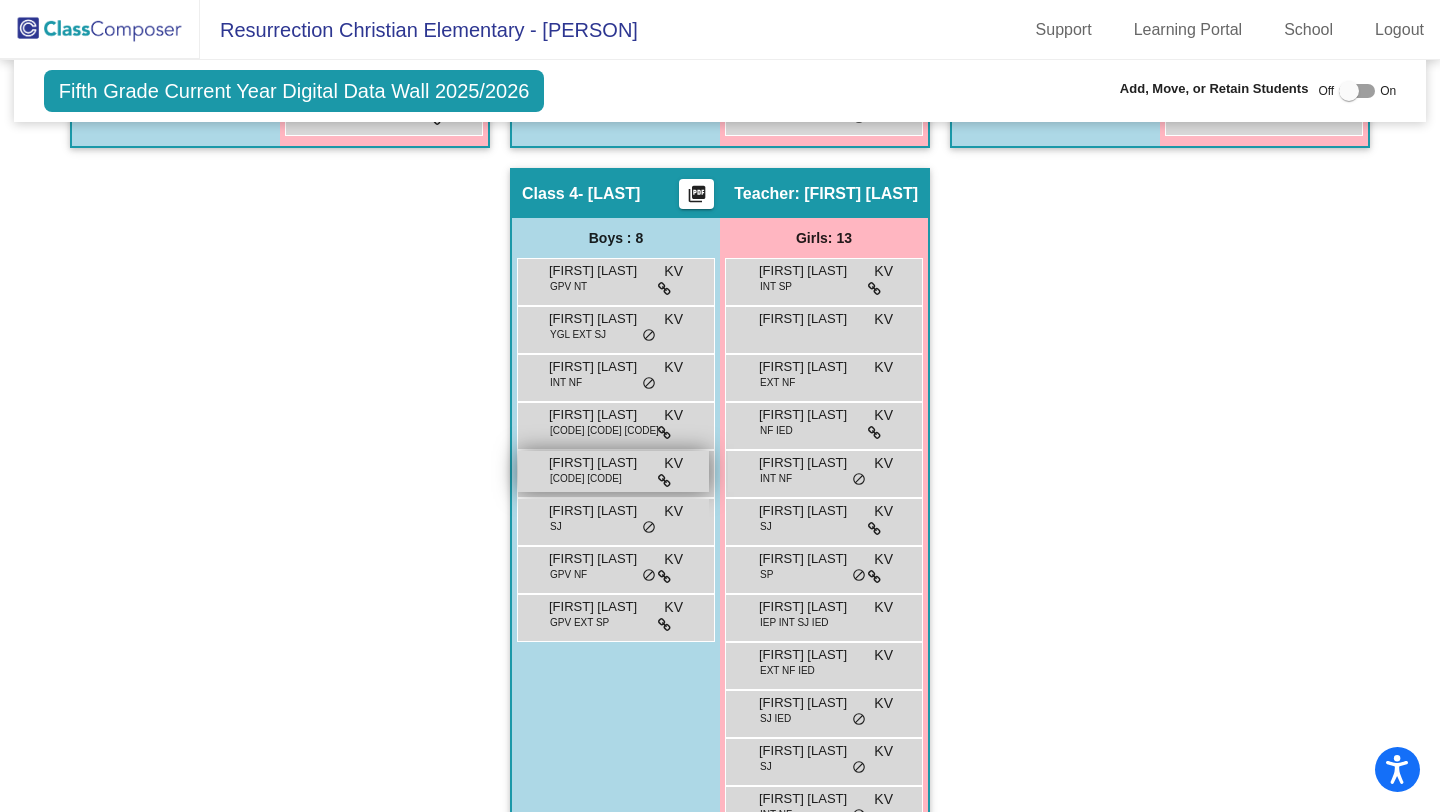 click on "[FIRST] [LAST]" at bounding box center [613, 471] 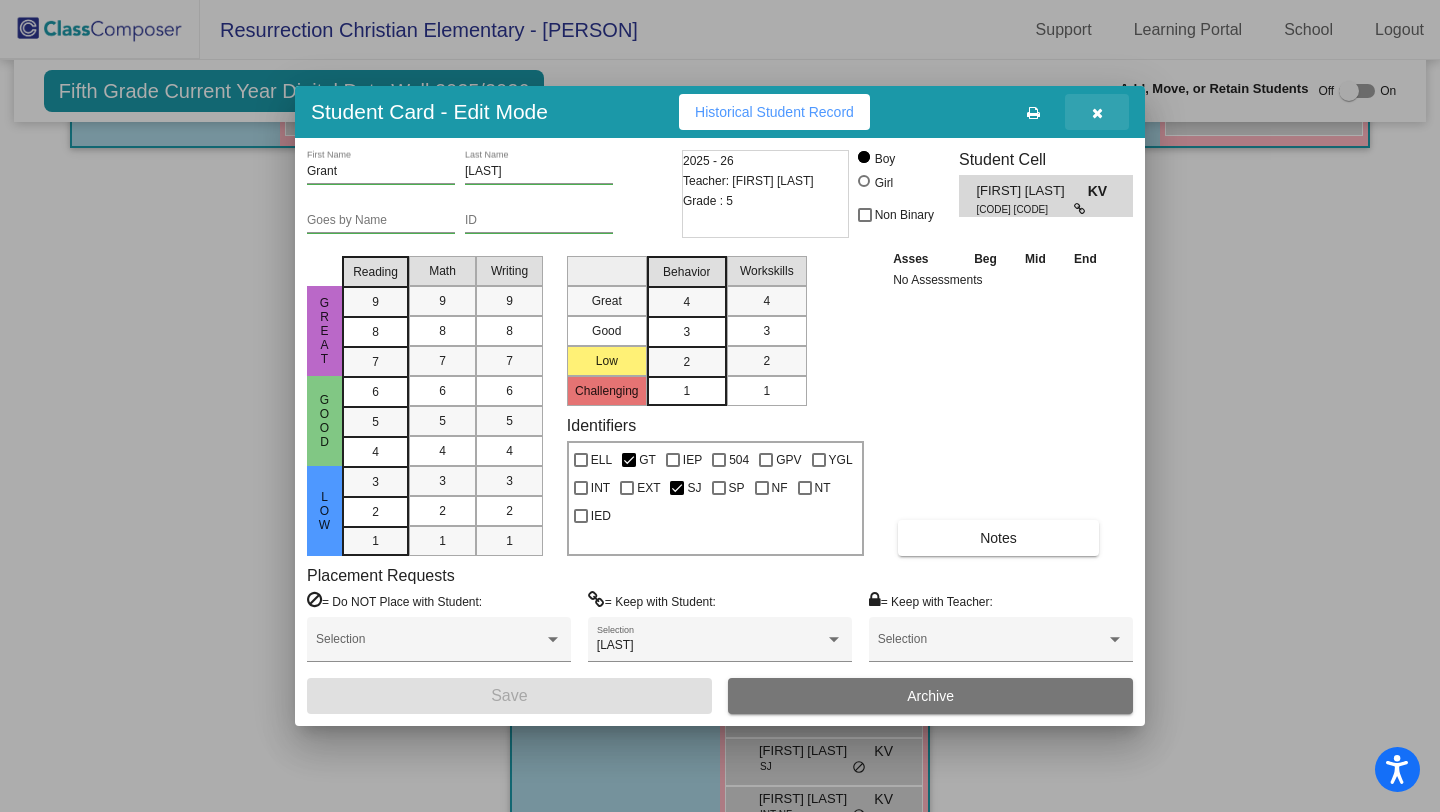 click at bounding box center (1097, 113) 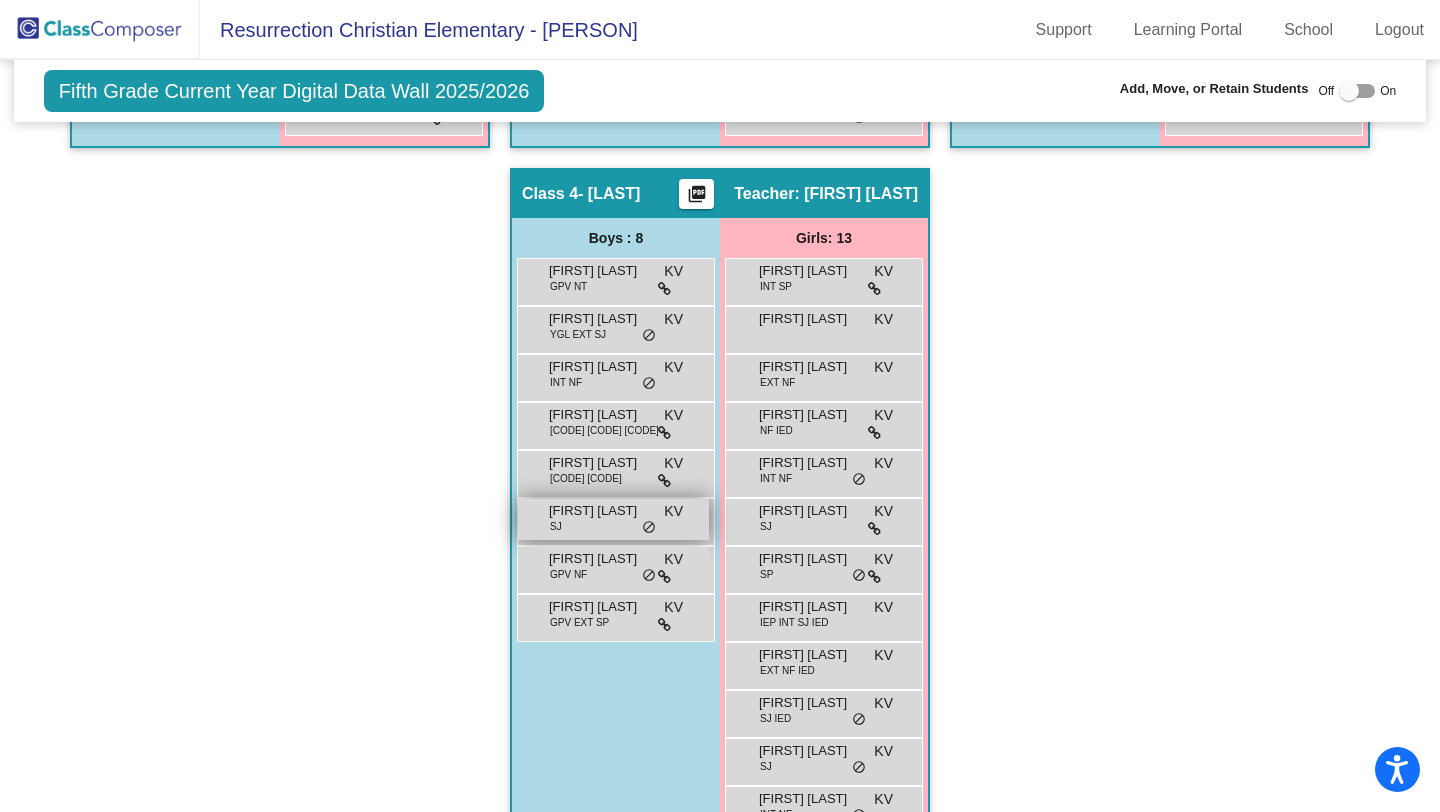 click on "[FIRST] [LAST]" at bounding box center (613, 519) 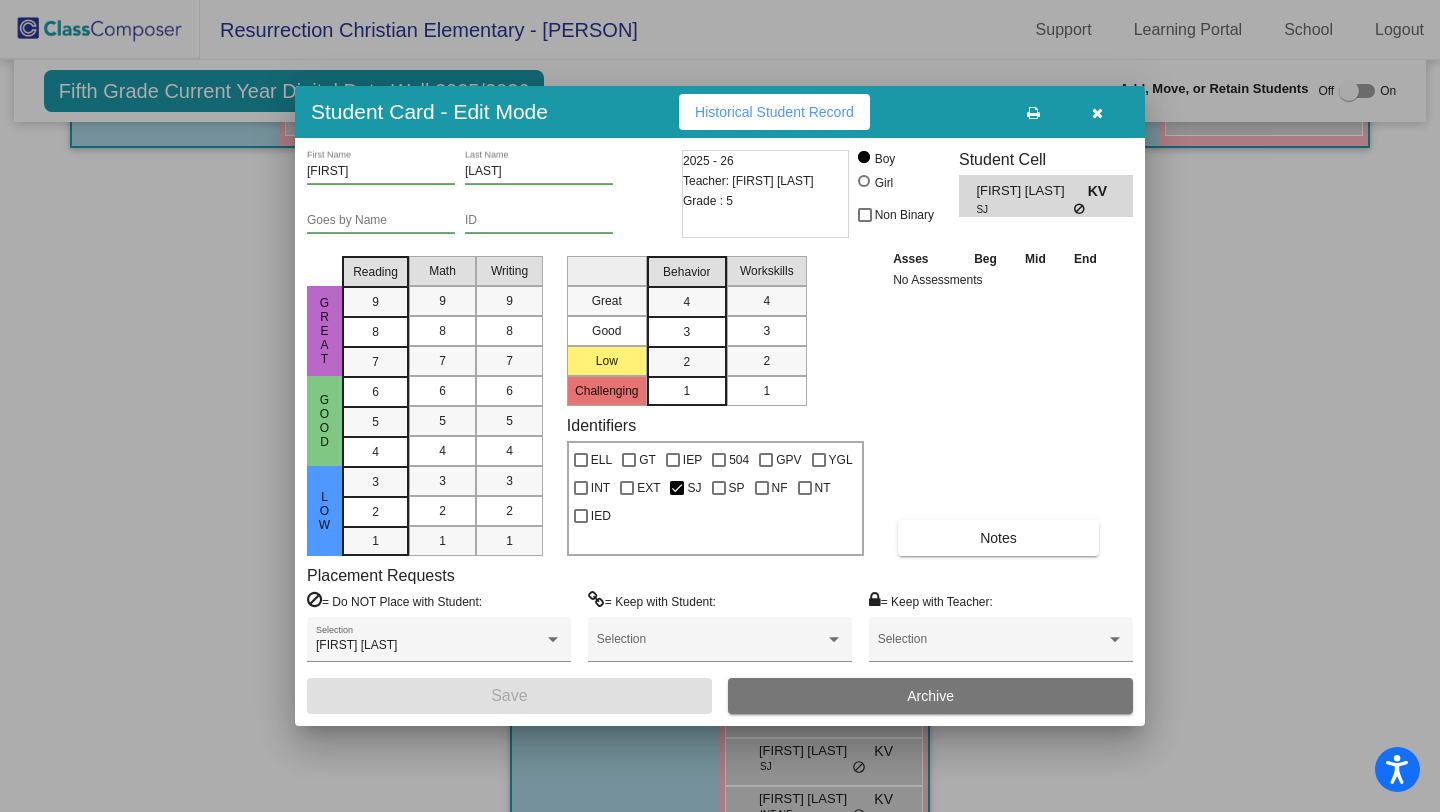 click at bounding box center [1097, 113] 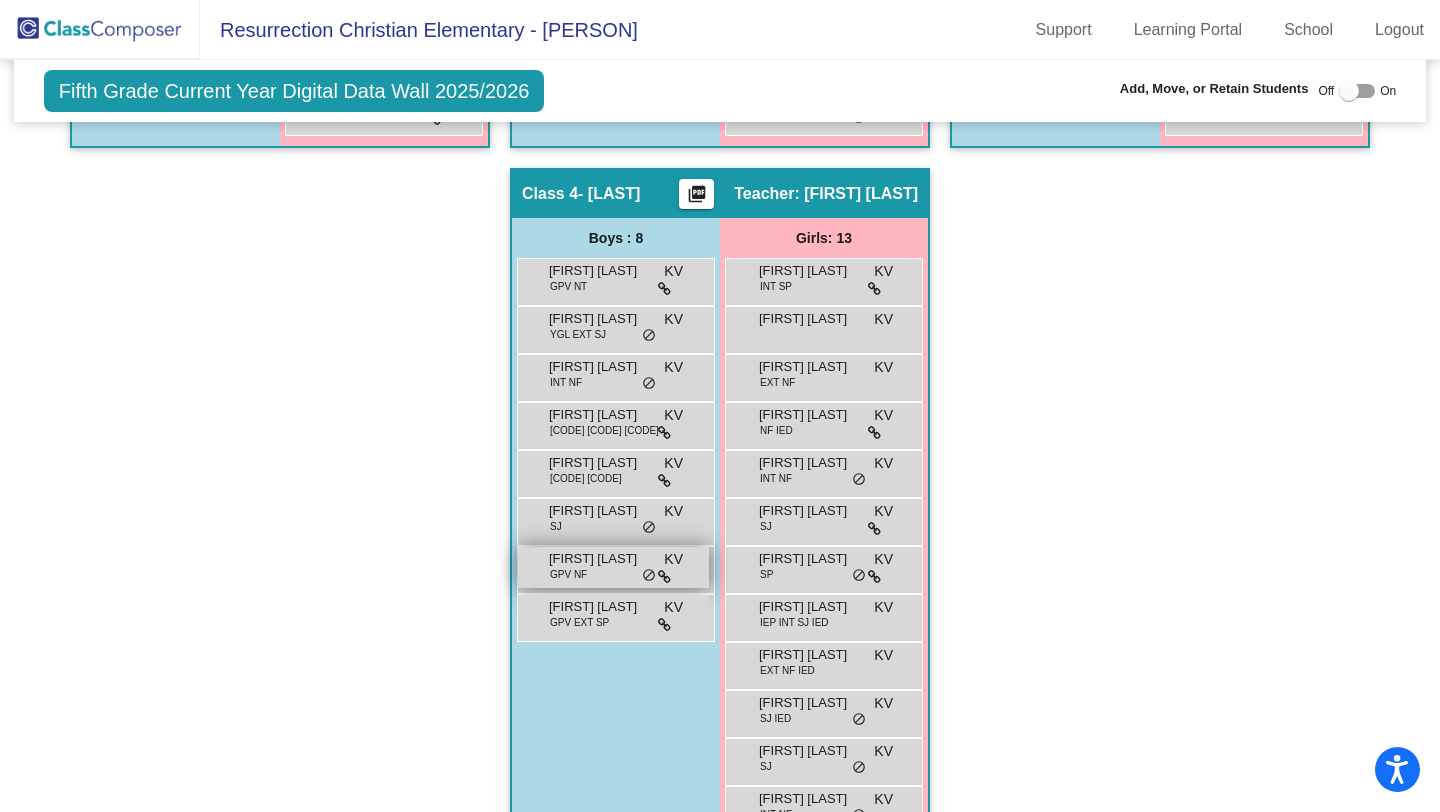 click on "[PERSON] [LAST] GPV NF KV lock do_not_disturb_alt" at bounding box center (613, 567) 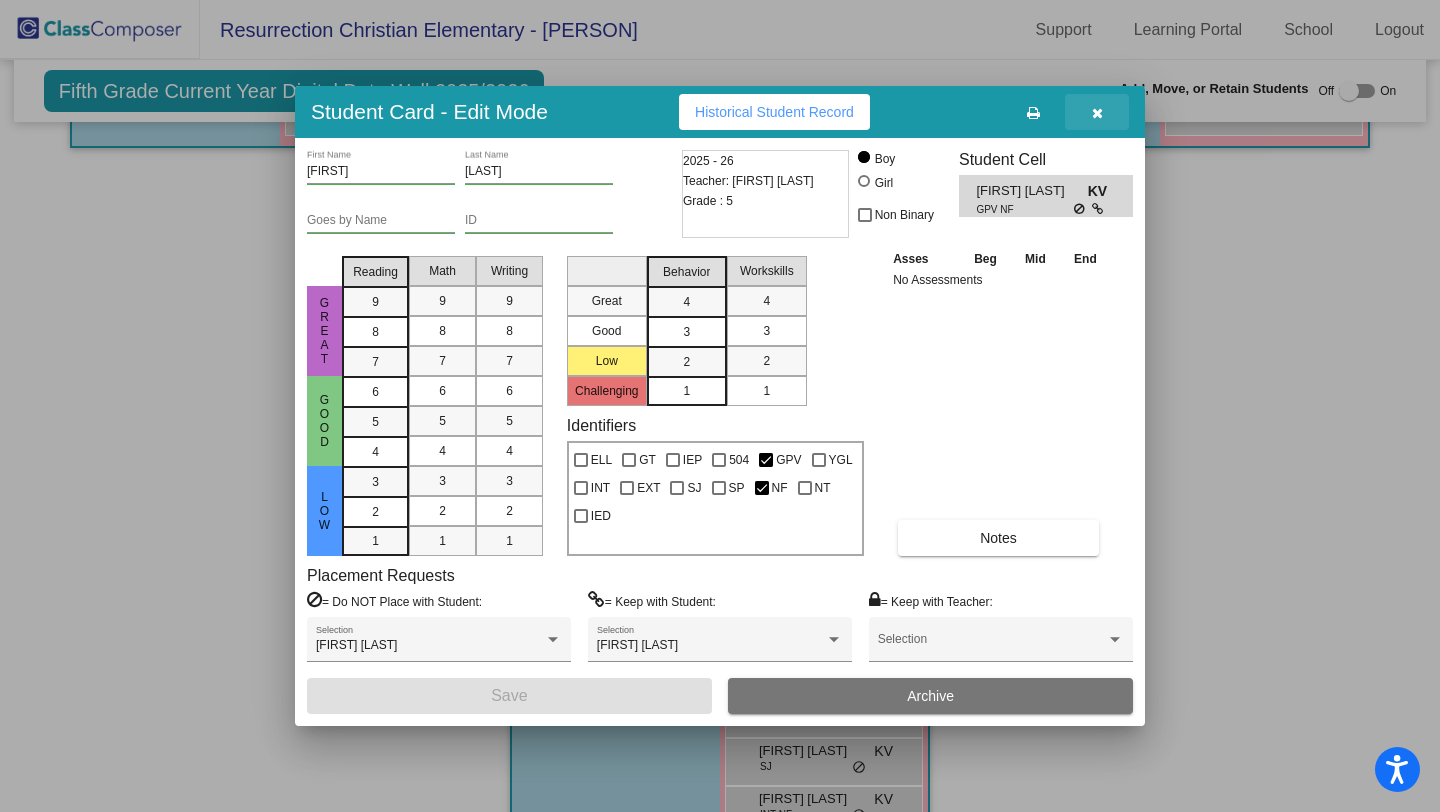 click at bounding box center [1097, 112] 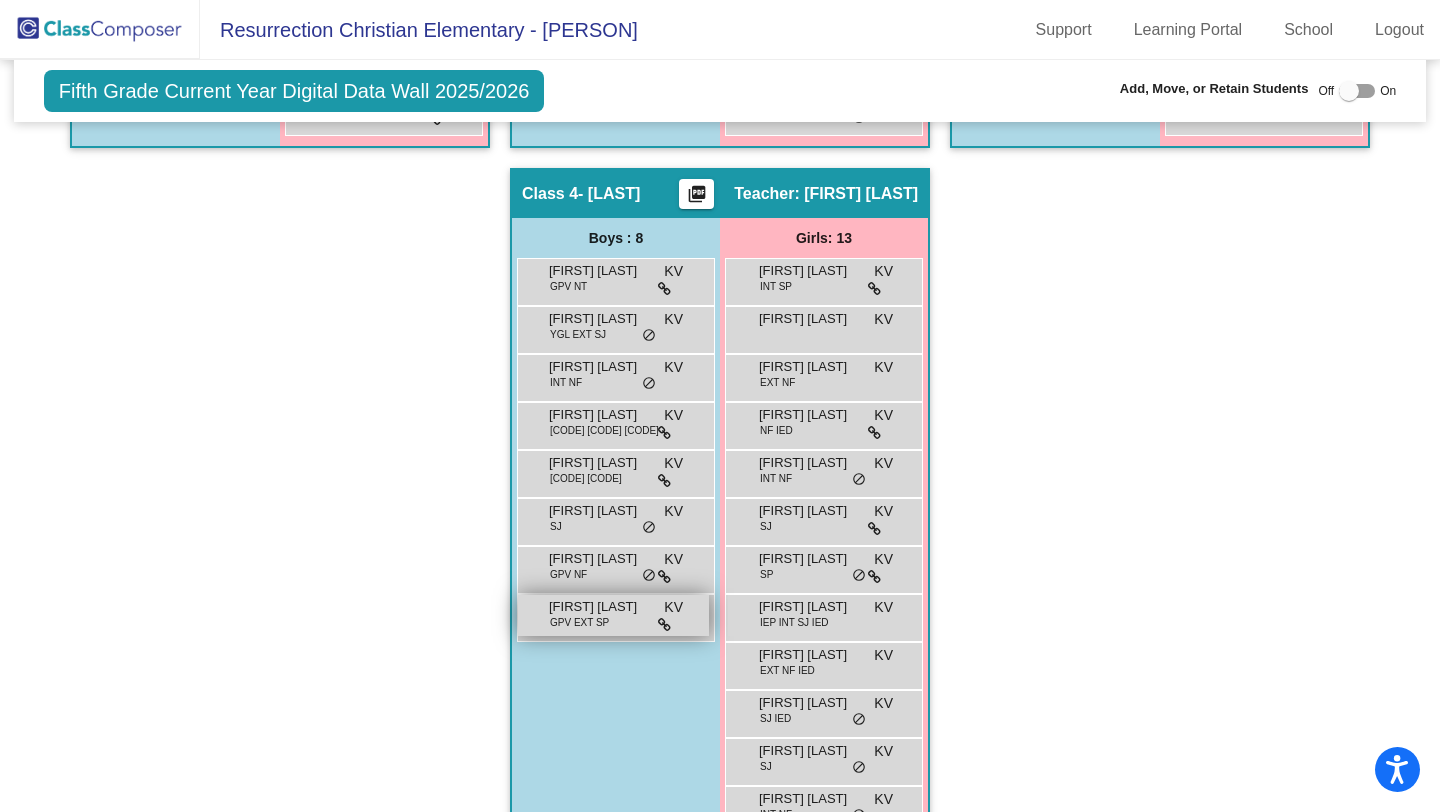click on "[FIRST] [LAST] GPV EXT SP KV lock do_not_disturb_alt" at bounding box center [613, 615] 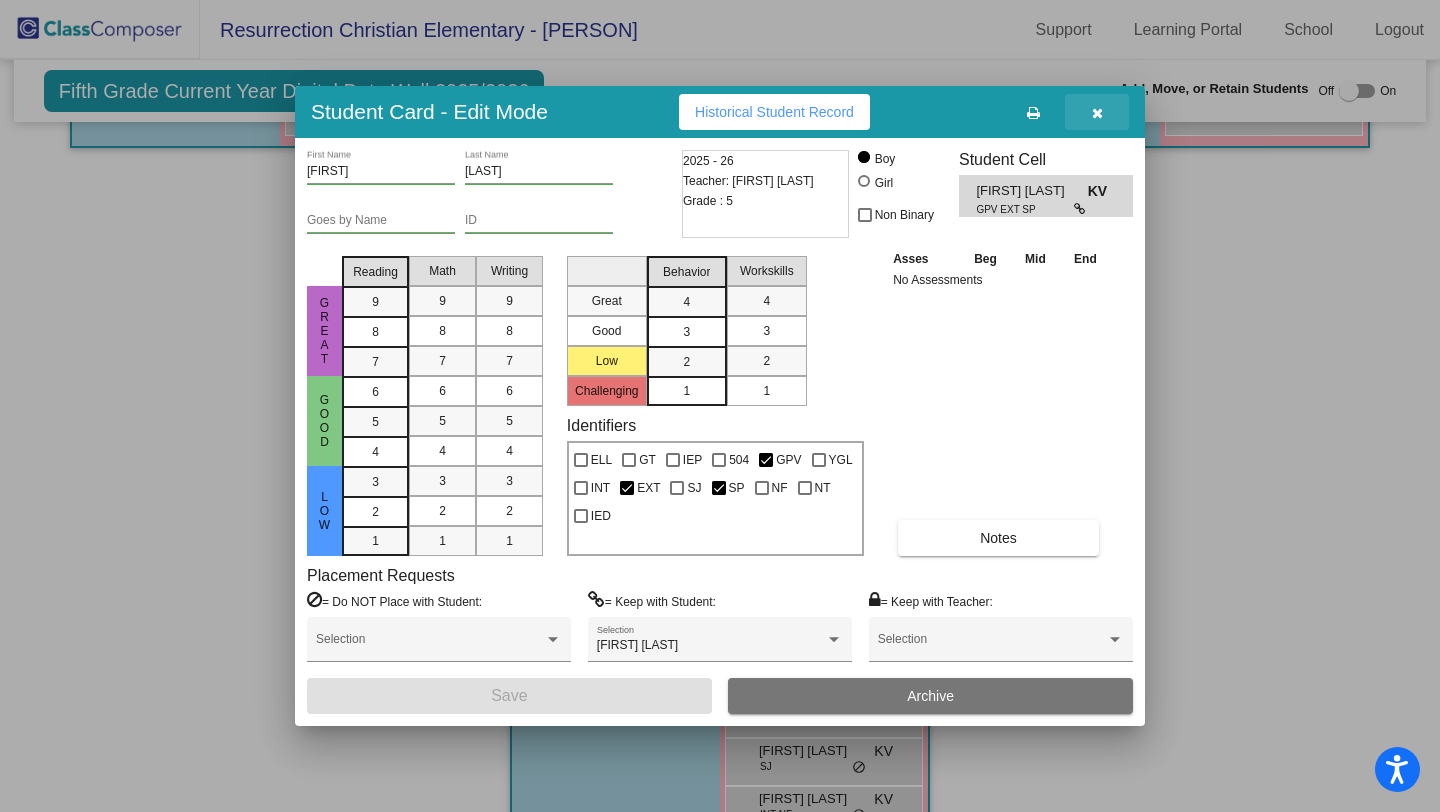 click at bounding box center [1097, 113] 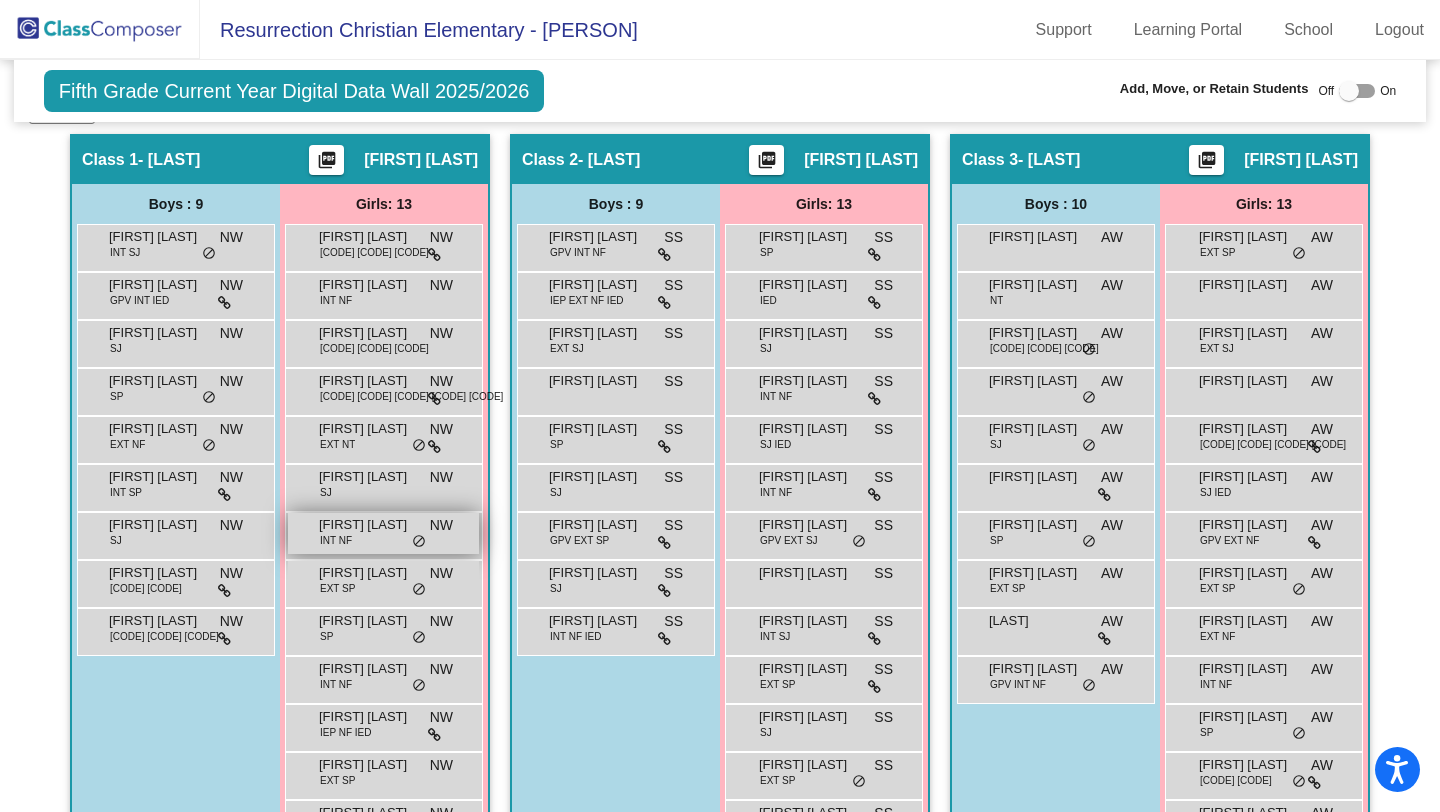 scroll, scrollTop: 380, scrollLeft: 0, axis: vertical 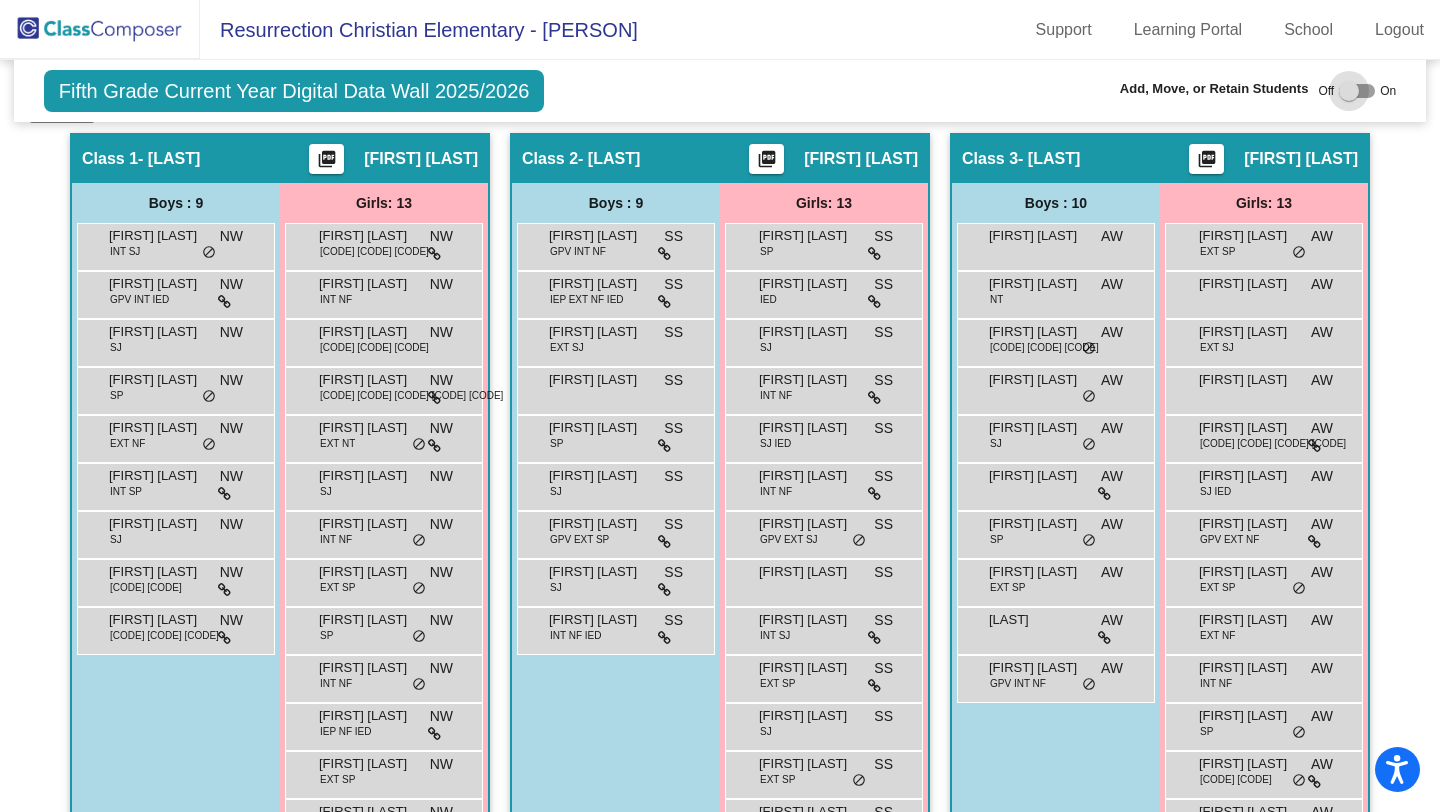 click at bounding box center [1357, 91] 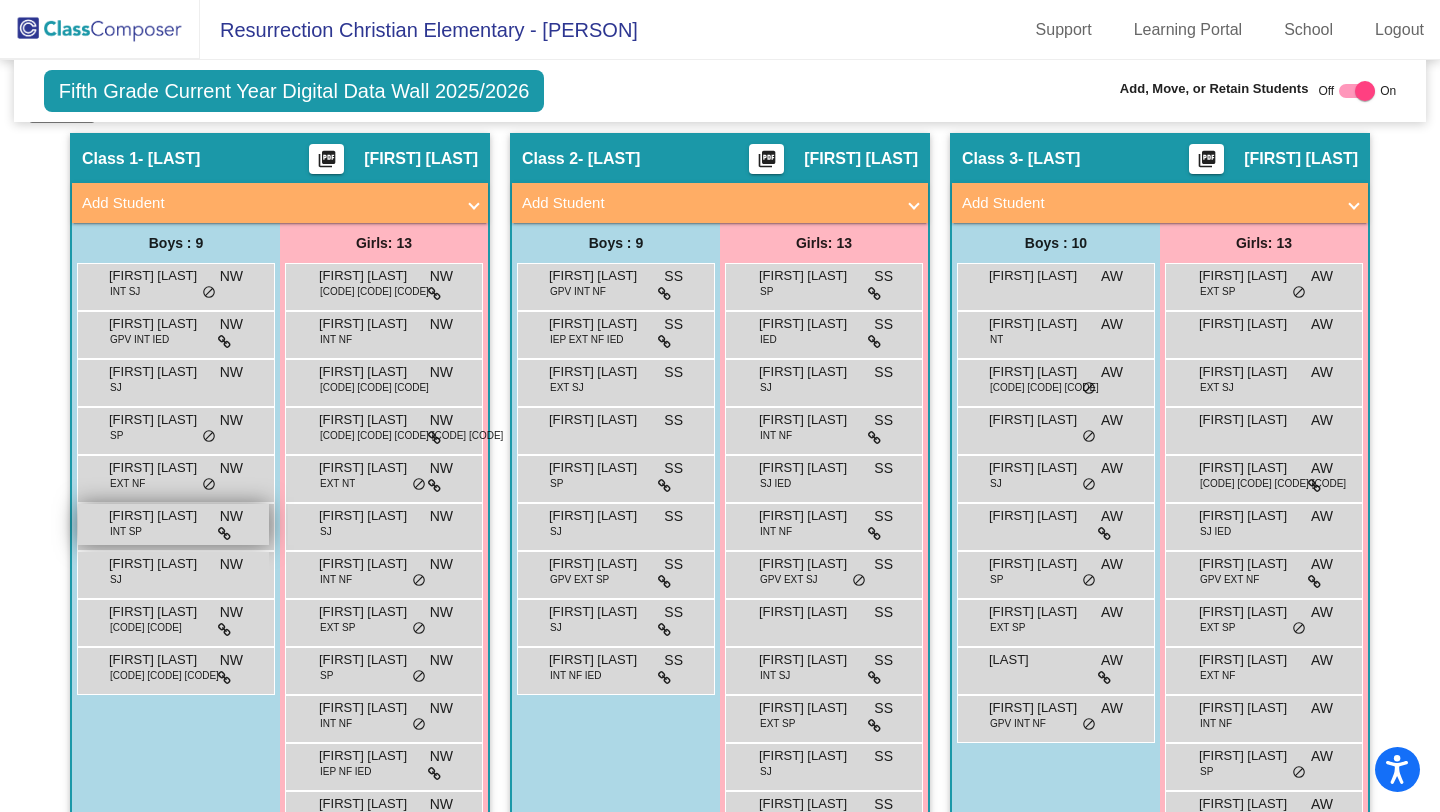 click on "[PERSON] [LAST] INT SP NW lock do_not_disturb_alt" at bounding box center [173, 524] 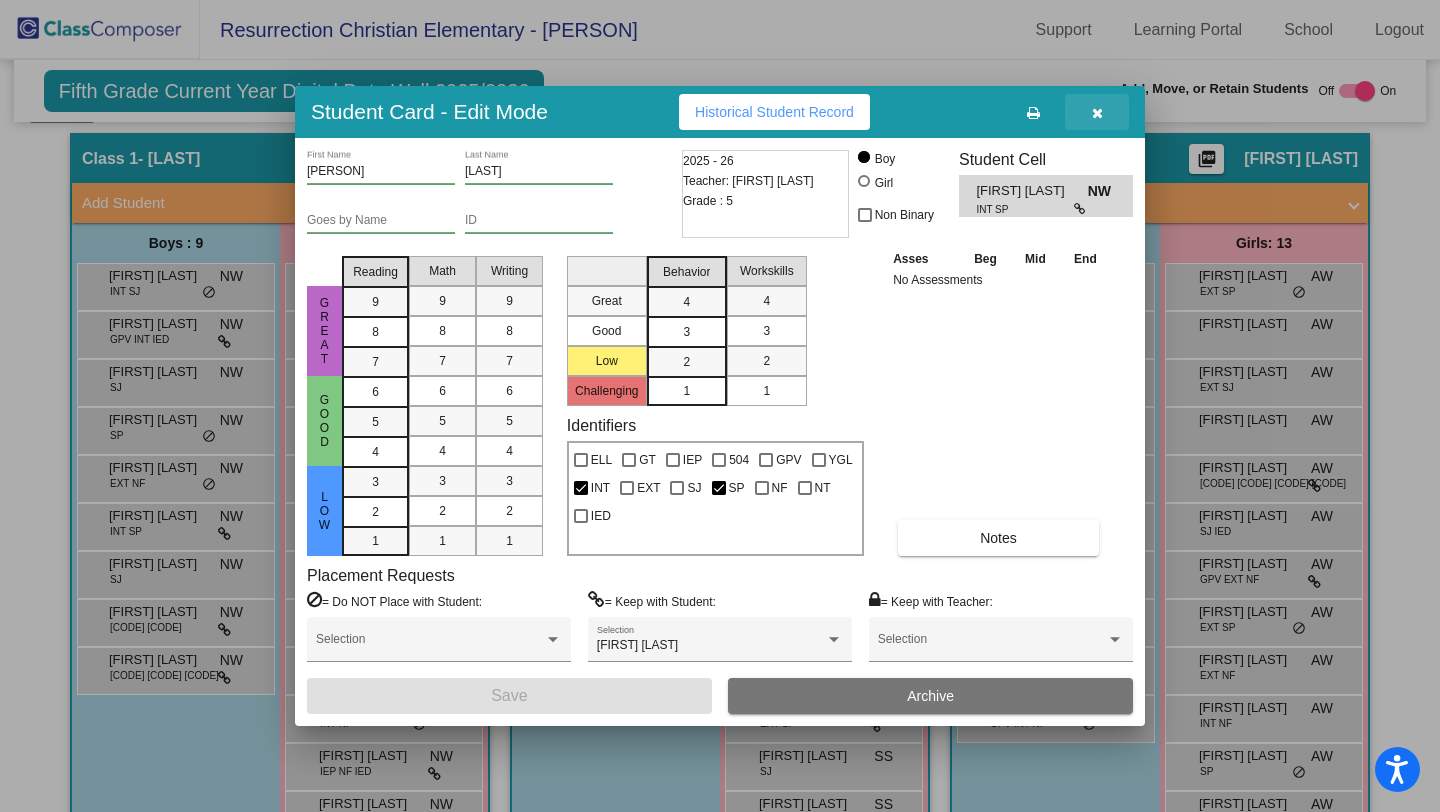 click at bounding box center (1097, 113) 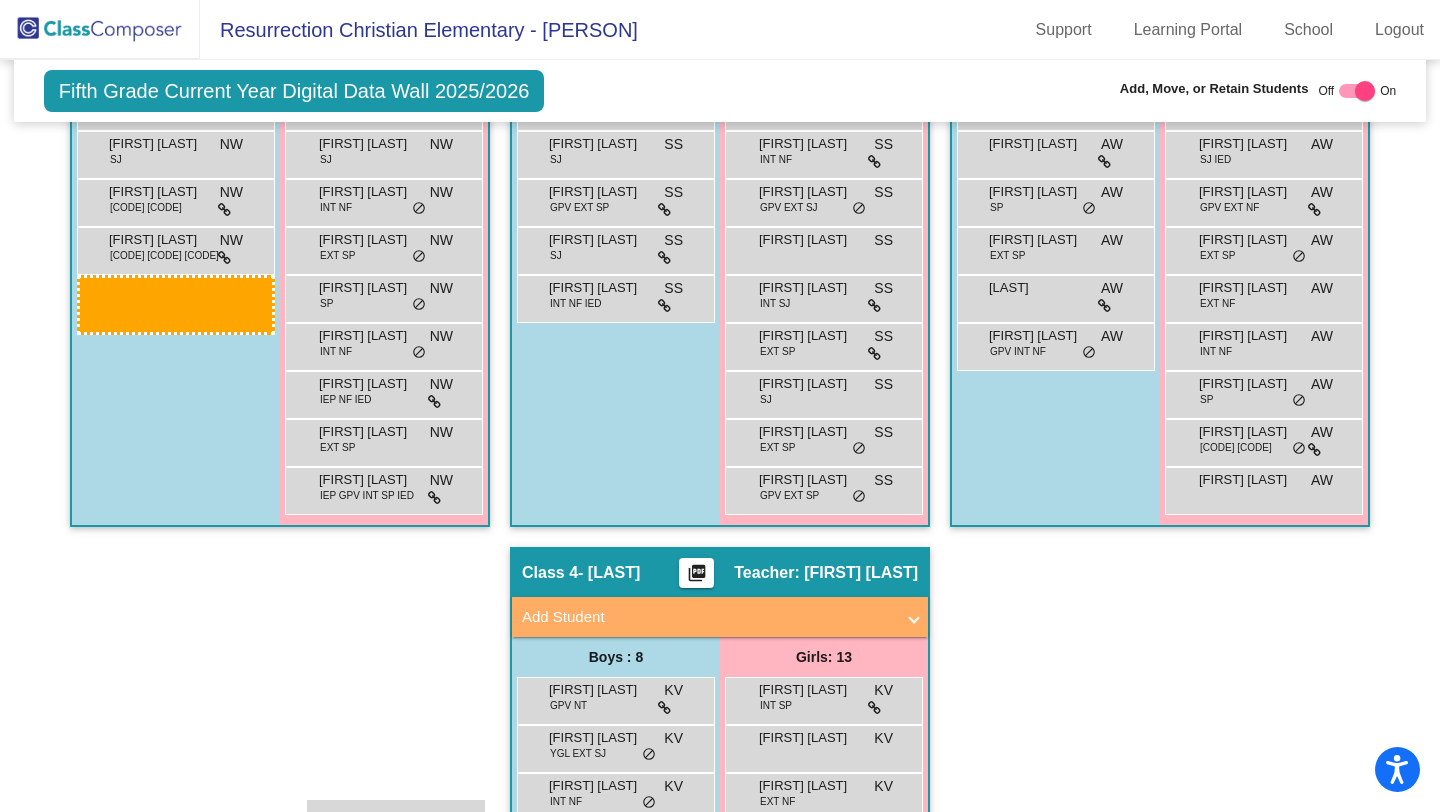 scroll, scrollTop: 788, scrollLeft: 0, axis: vertical 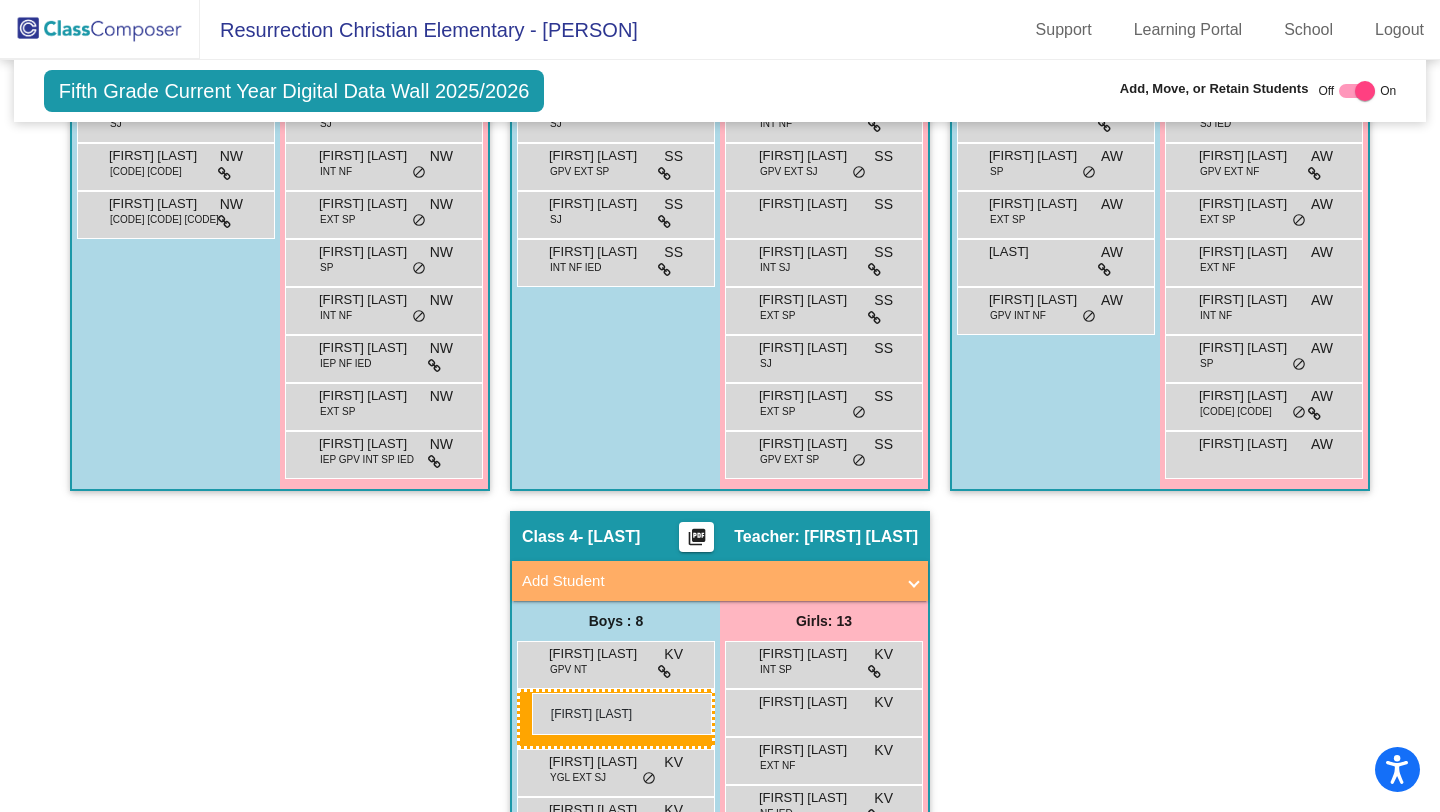 drag, startPoint x: 140, startPoint y: 526, endPoint x: 532, endPoint y: 693, distance: 426.09036 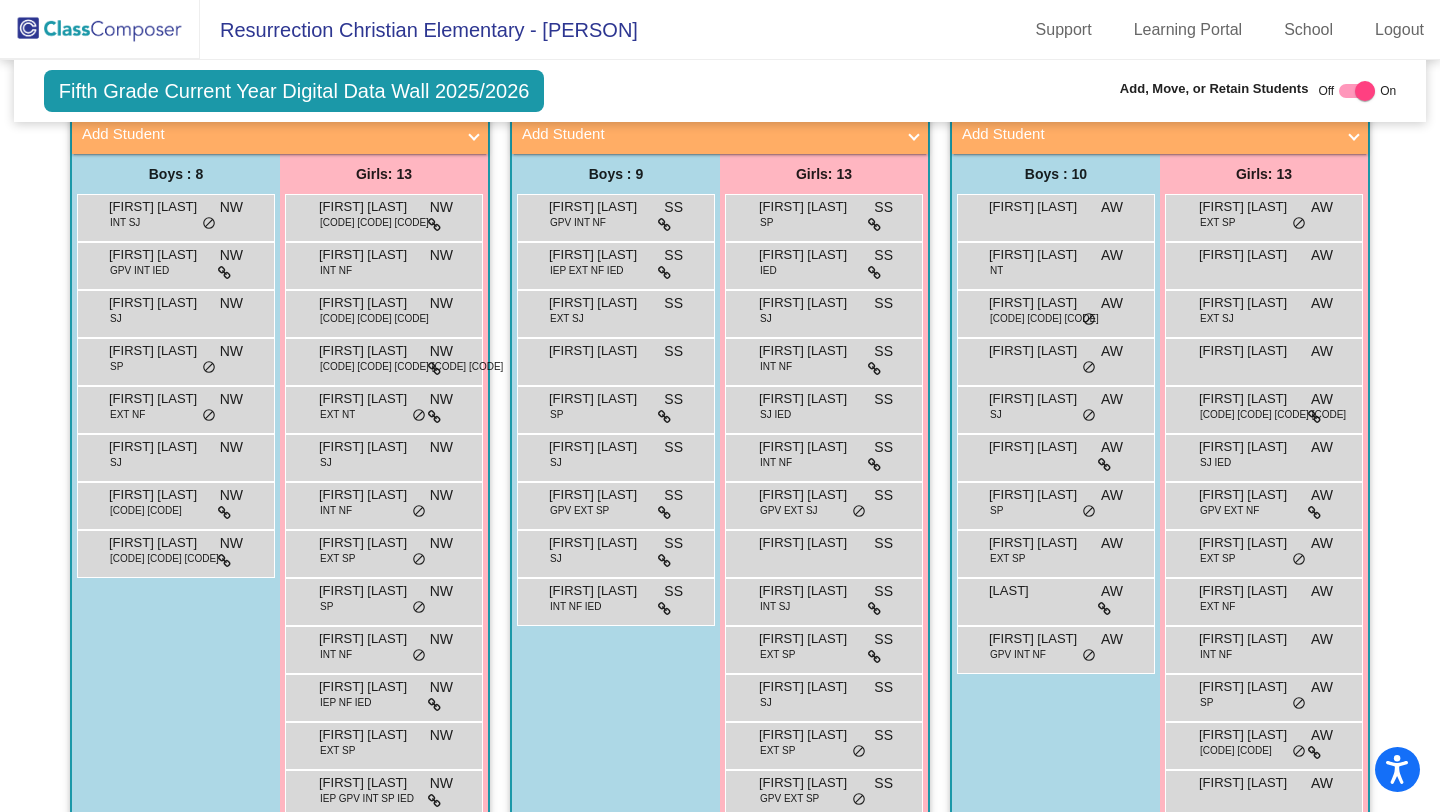 scroll, scrollTop: 450, scrollLeft: 0, axis: vertical 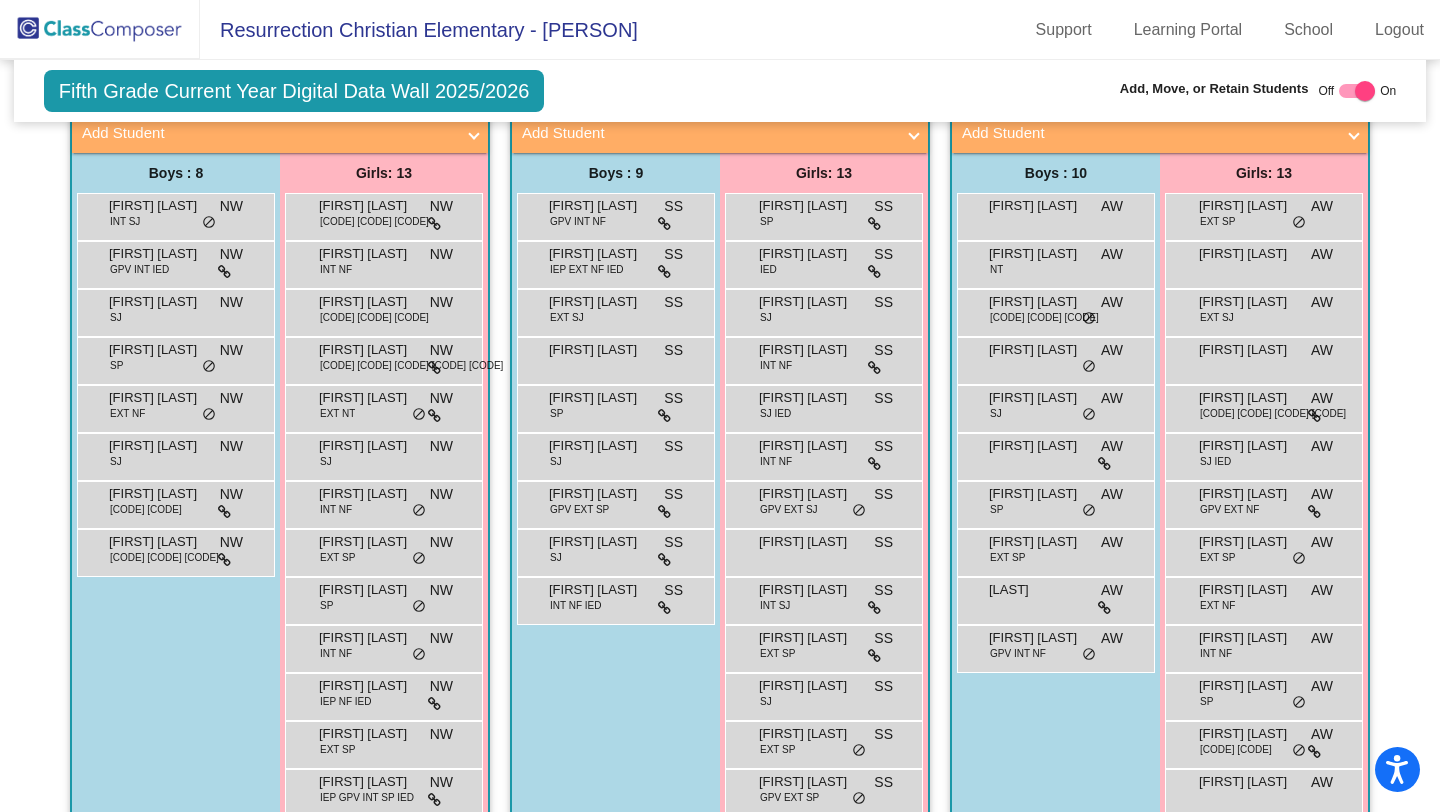 click on "Hallway   - Hallway Class  picture_as_pdf  Add Student  First Name Last Name Student Id  (Recommended)   Boy   Girl   Non Binary Add Close  Boys : 0    No Students   Girls: 0   No Students   Class 1   - [LAST]  picture_as_pdf [FIRST] [LAST]  Add Student  First Name Last Name Student Id  (Recommended)   Boy   Girl   Non Binary Add Close  Boys : 8  [FIRST] [LAST] [CODE] [CODE] [CODE] [CODE] [CODE] [CODE] [CODE] [FIRST] [LAST] [CODE] [CODE] [CODE] [CODE] [CODE] [CODE] [CODE] [FIRST] [LAST] [CODE] [CODE] [CODE] [CODE] [CODE] [CODE] [CODE] [FIRST] [LAST] [CODE] [CODE] [CODE] [CODE] [CODE] [CODE] [CODE] [FIRST] [LAST] [CODE] [CODE] [CODE] [CODE] [CODE] [CODE] [CODE] [FIRST] [LAST] [CODE] [CODE] [CODE] [CODE] [CODE] [CODE] [CODE] [FIRST] [LAST] [CODE] [CODE] [CODE] [CODE] [CODE] [CODE] [CODE] [FIRST] [LAST] [CODE] [CODE] [CODE] [CODE] [CODE] [CODE] [CODE] [FIRST] [LAST] [CODE] [CODE] [CODE] [CODE] [CODE] [CODE] [CODE] Girls: 13 [FIRST] [LAST] [CODE] [CODE] [CODE] [CODE] [CODE] [CODE] [CODE] [FIRST] [LAST] [CODE] [CODE] [CODE] [CODE] [CODE] [CODE] [CODE] [FIRST] [LAST] [CODE] [CODE] [CODE] [CODE] [CODE] [CODE] [CODE] [FIRST] [LAST] [CODE] [CODE] [CODE] [CODE] [CODE] [CODE] [CODE] [FIRST] [LAST] [CODE] [CODE] [CODE] [CODE] [CODE] [CODE] [CODE] [FIRST] [LAST] [CODE] [CODE] [CODE] [CODE] [CODE] [CODE] [CODE]" 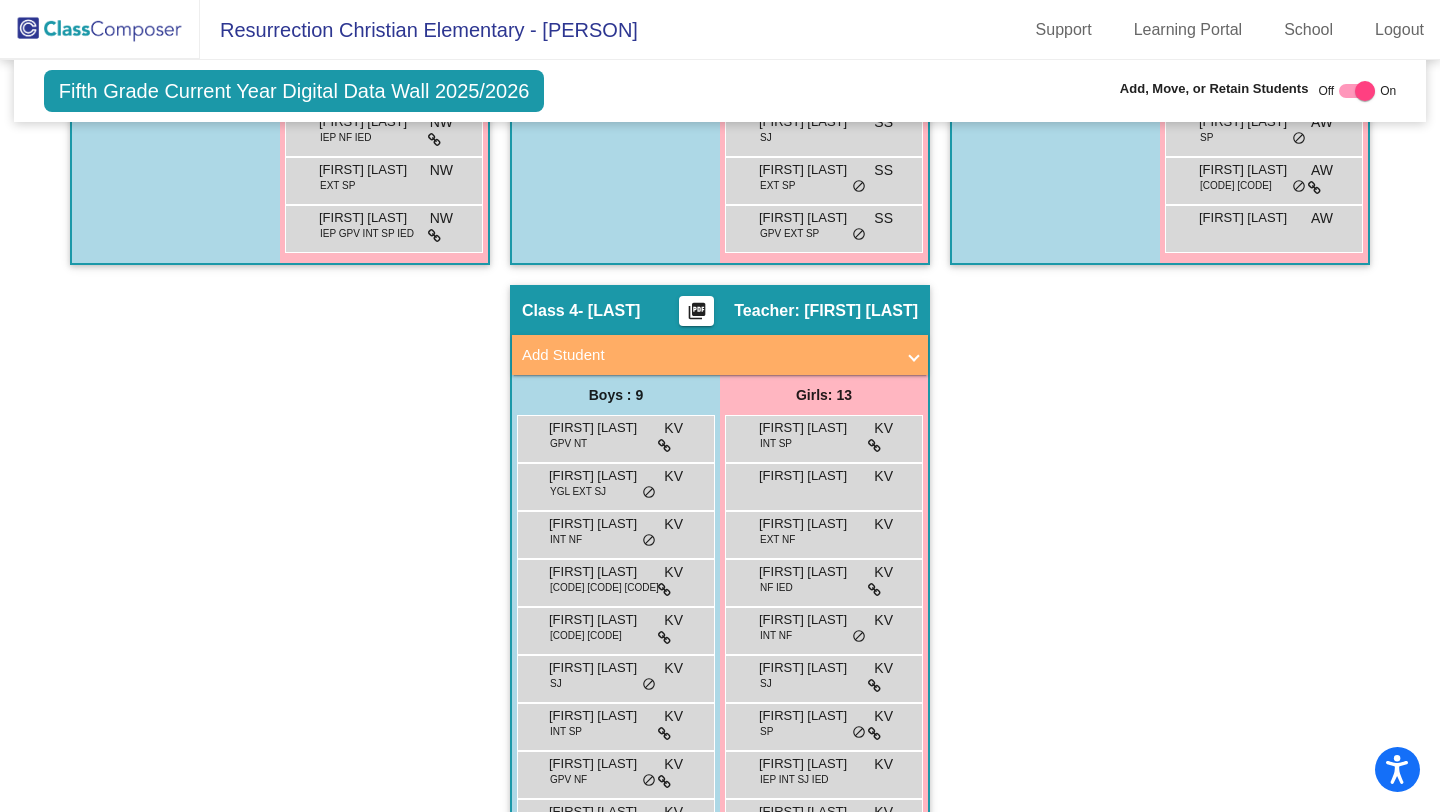 scroll, scrollTop: 1012, scrollLeft: 0, axis: vertical 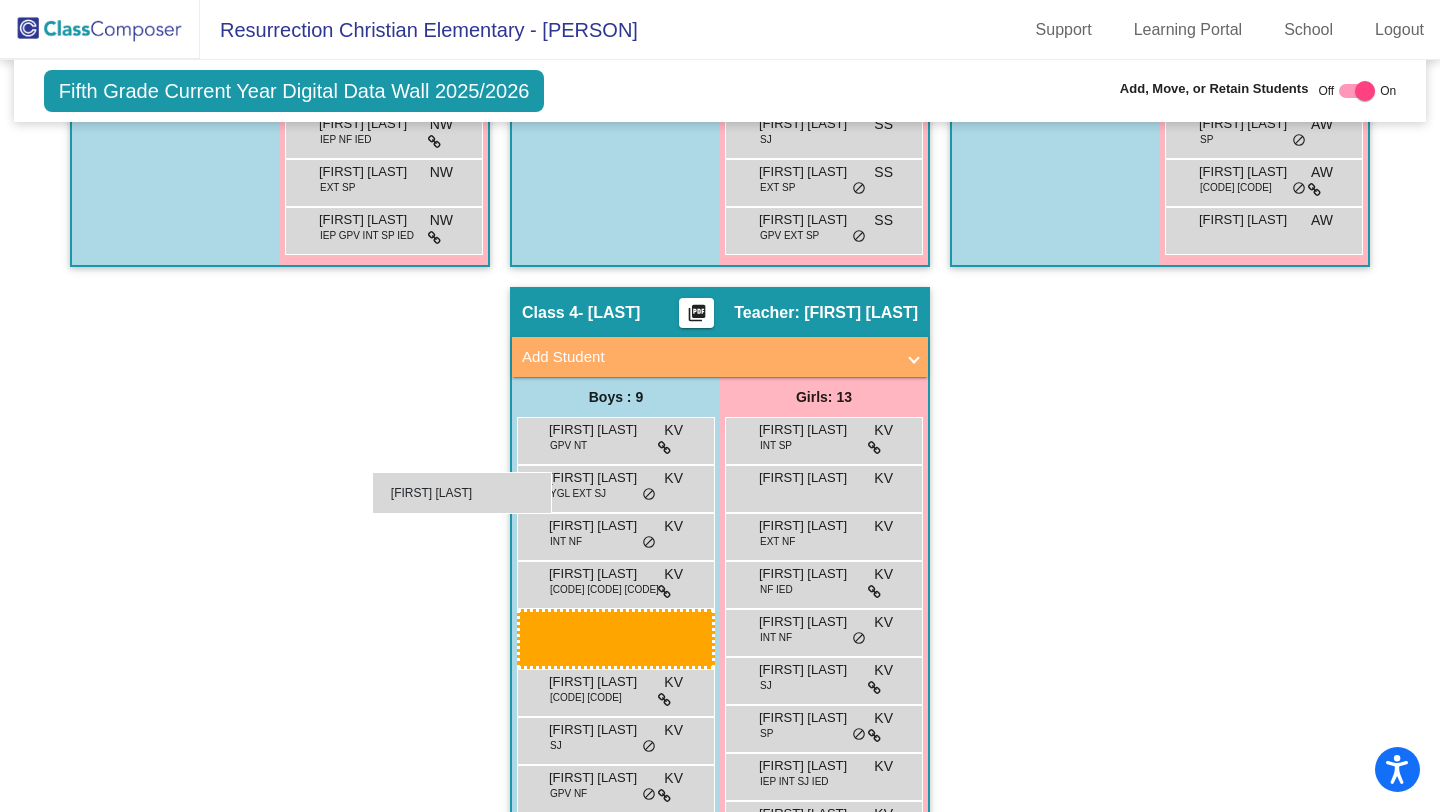 drag, startPoint x: 618, startPoint y: 736, endPoint x: 368, endPoint y: 438, distance: 388.97815 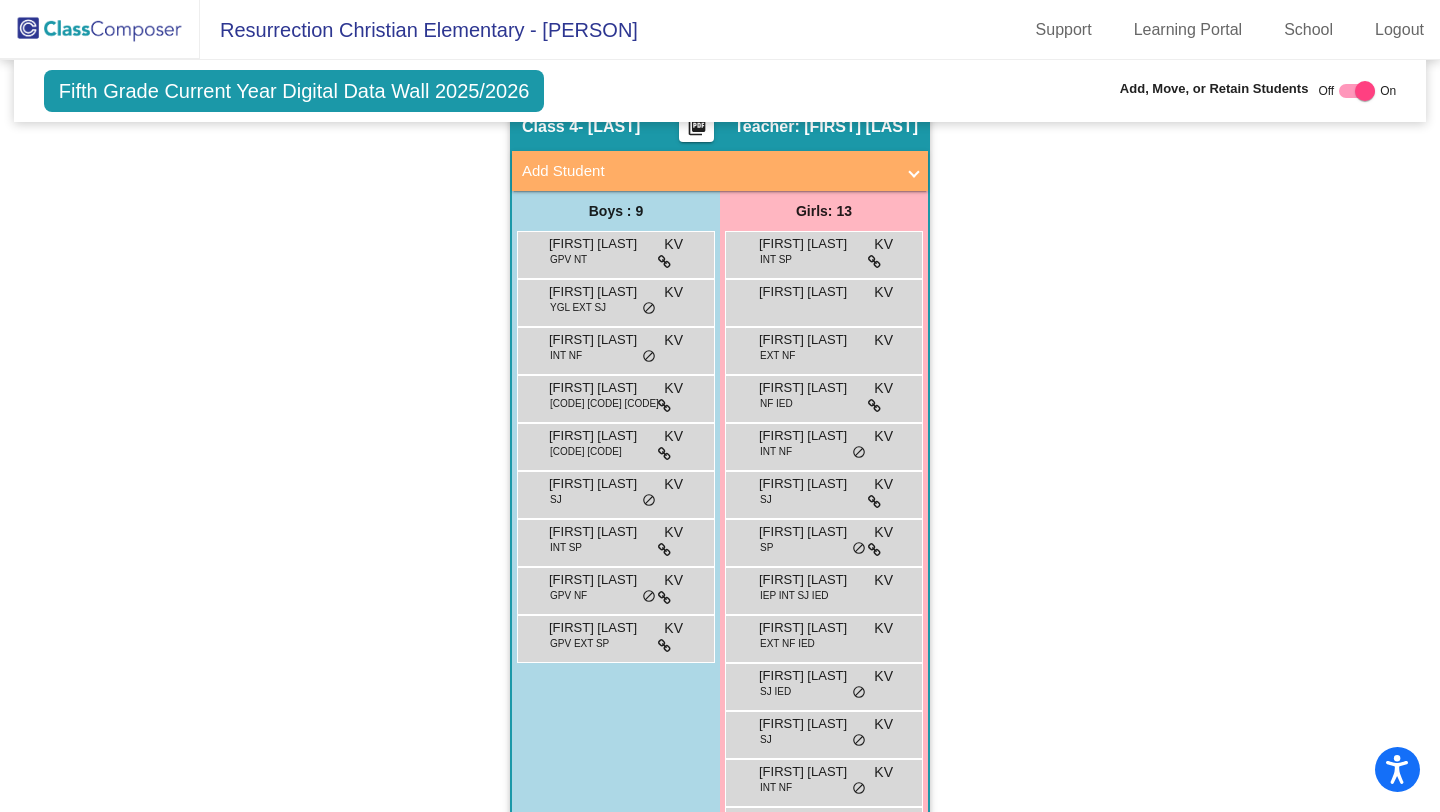 scroll, scrollTop: 1191, scrollLeft: 0, axis: vertical 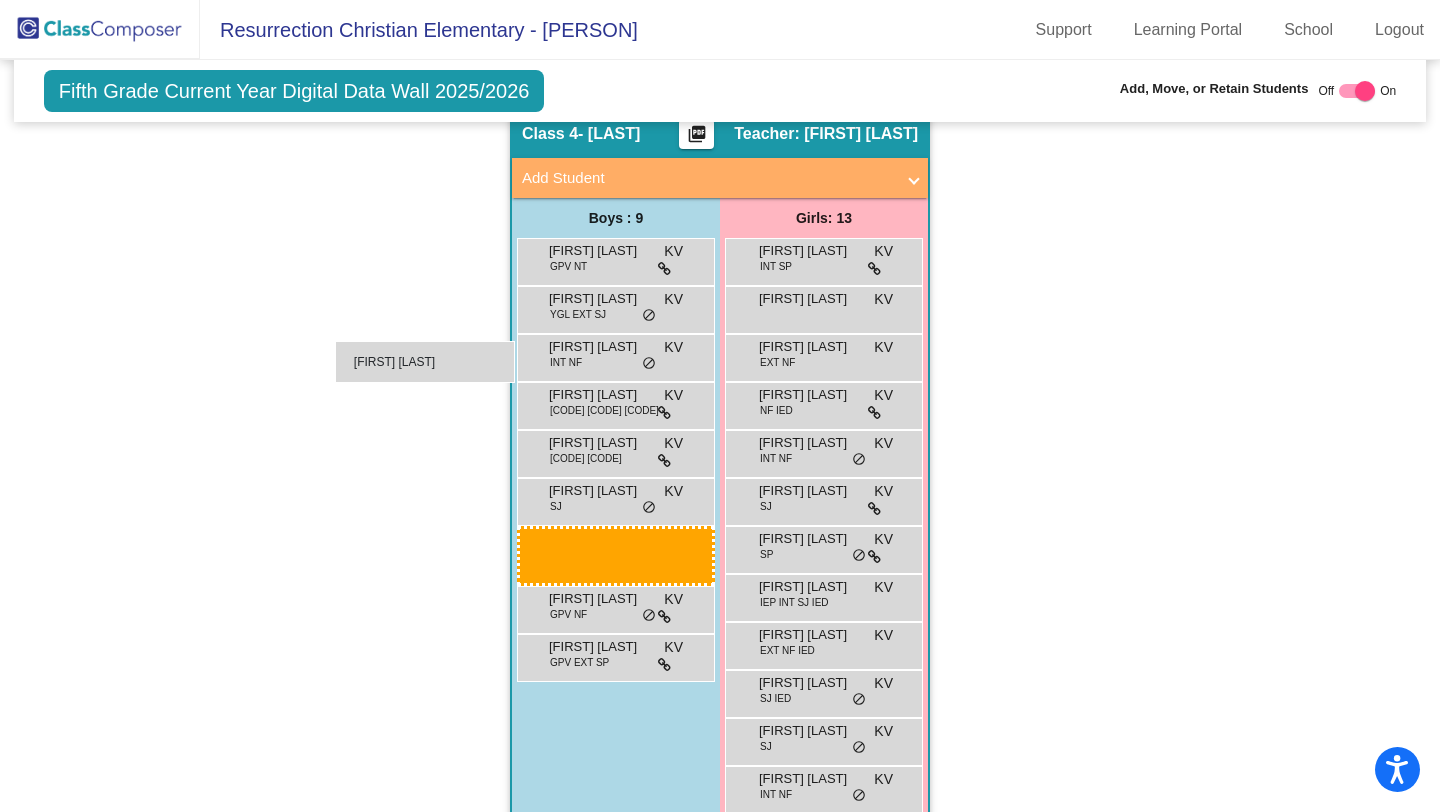 drag, startPoint x: 604, startPoint y: 556, endPoint x: 336, endPoint y: 309, distance: 364.46262 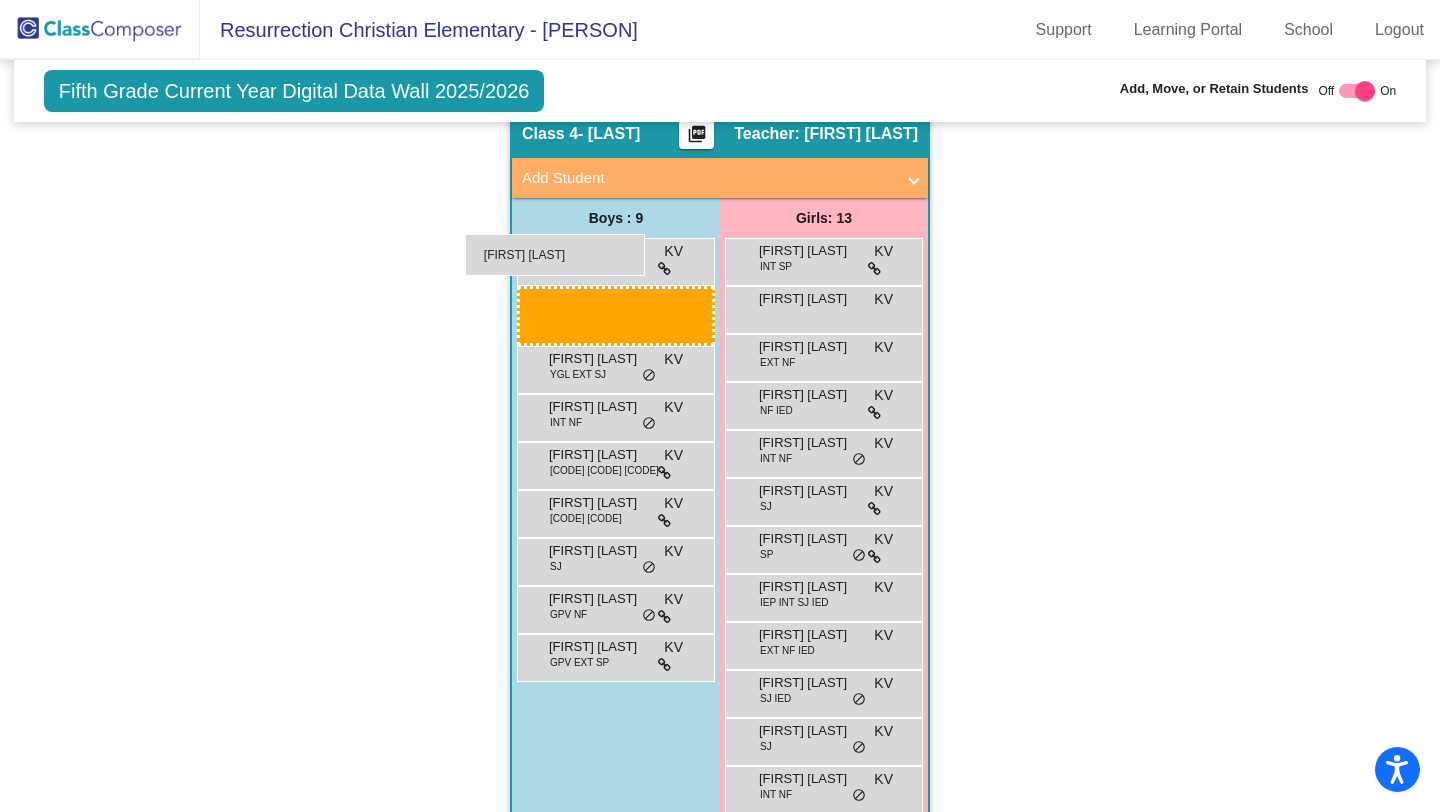 drag, startPoint x: 569, startPoint y: 547, endPoint x: 468, endPoint y: 224, distance: 338.42282 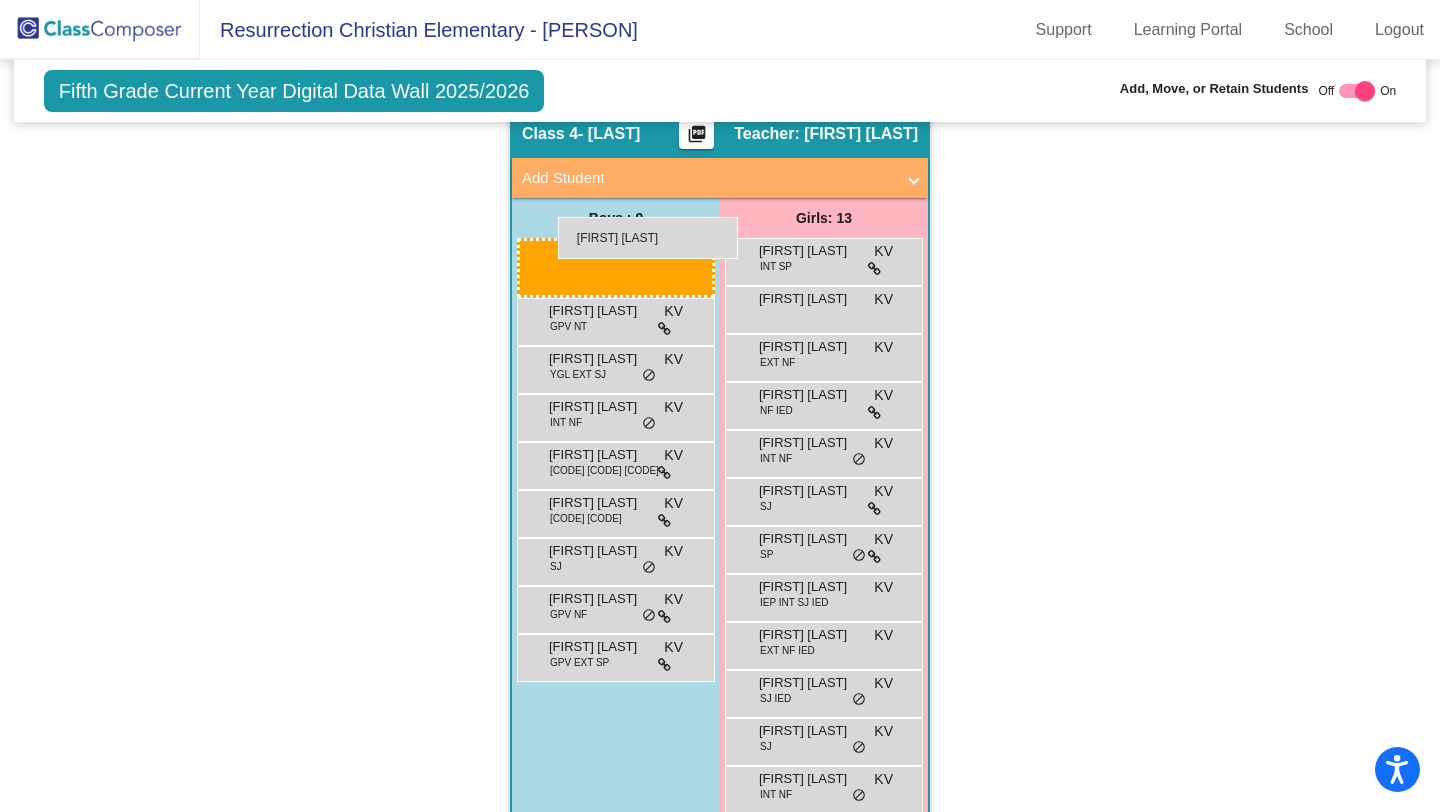 drag, startPoint x: 580, startPoint y: 547, endPoint x: 557, endPoint y: 210, distance: 337.78397 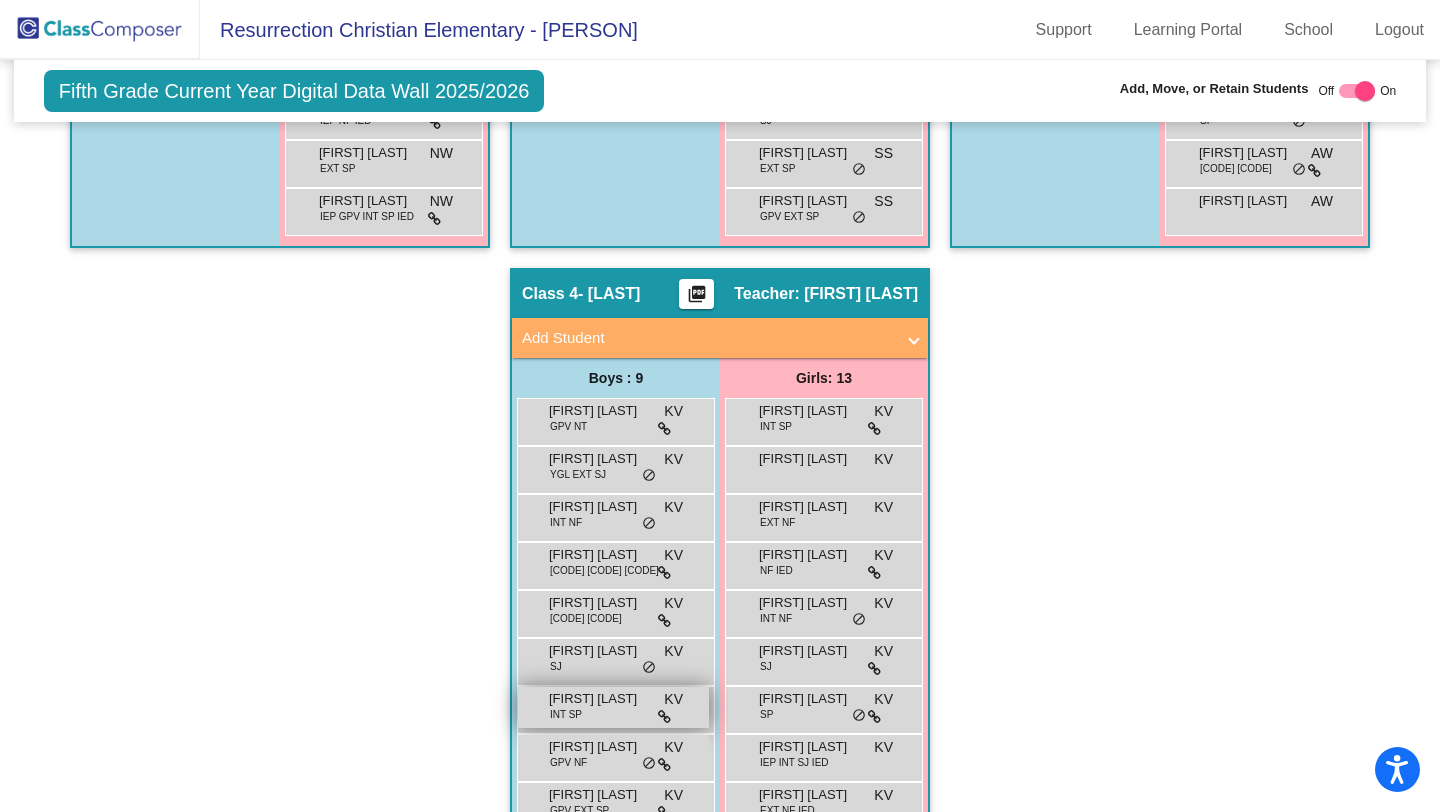 scroll, scrollTop: 1026, scrollLeft: 0, axis: vertical 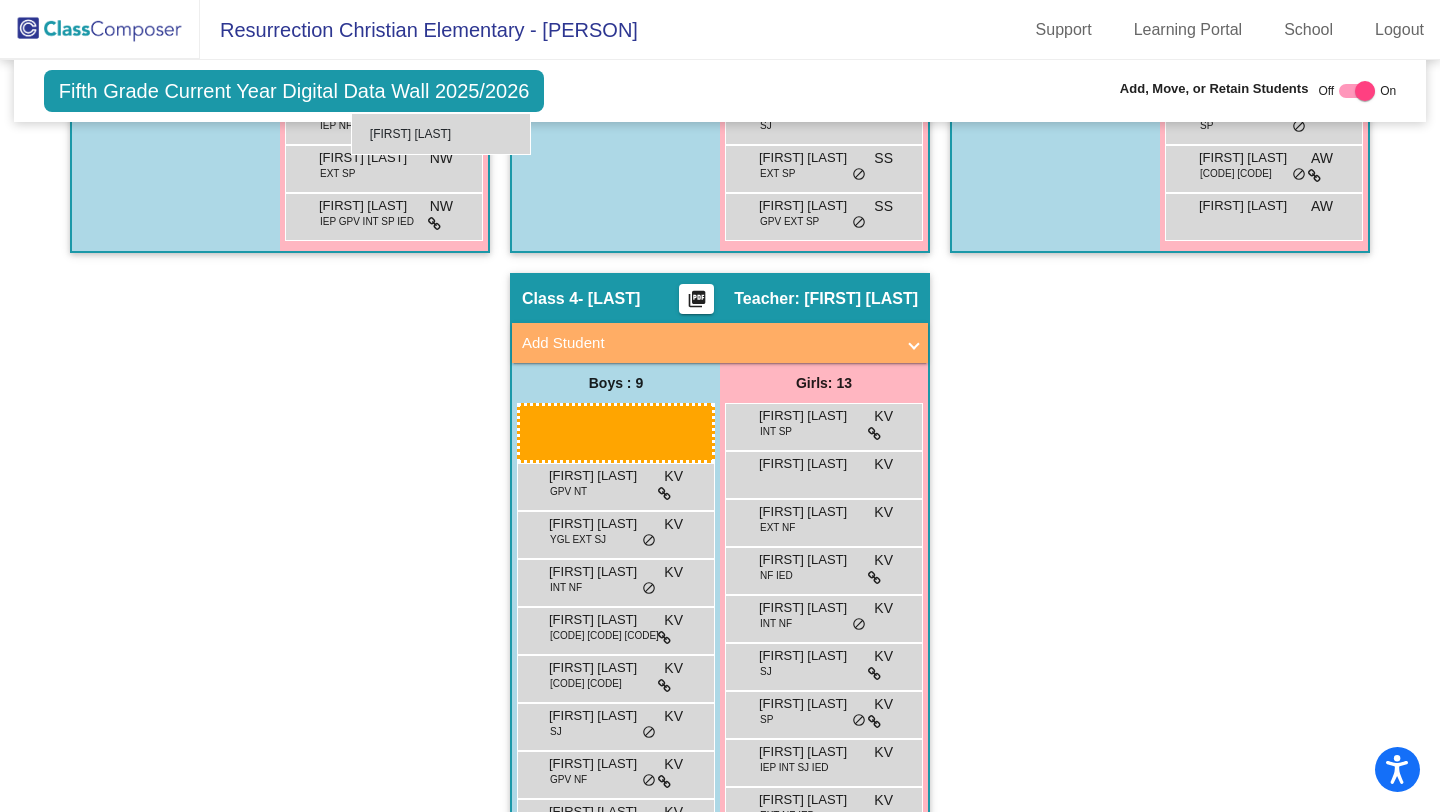 drag, startPoint x: 592, startPoint y: 719, endPoint x: 351, endPoint y: 112, distance: 653.09265 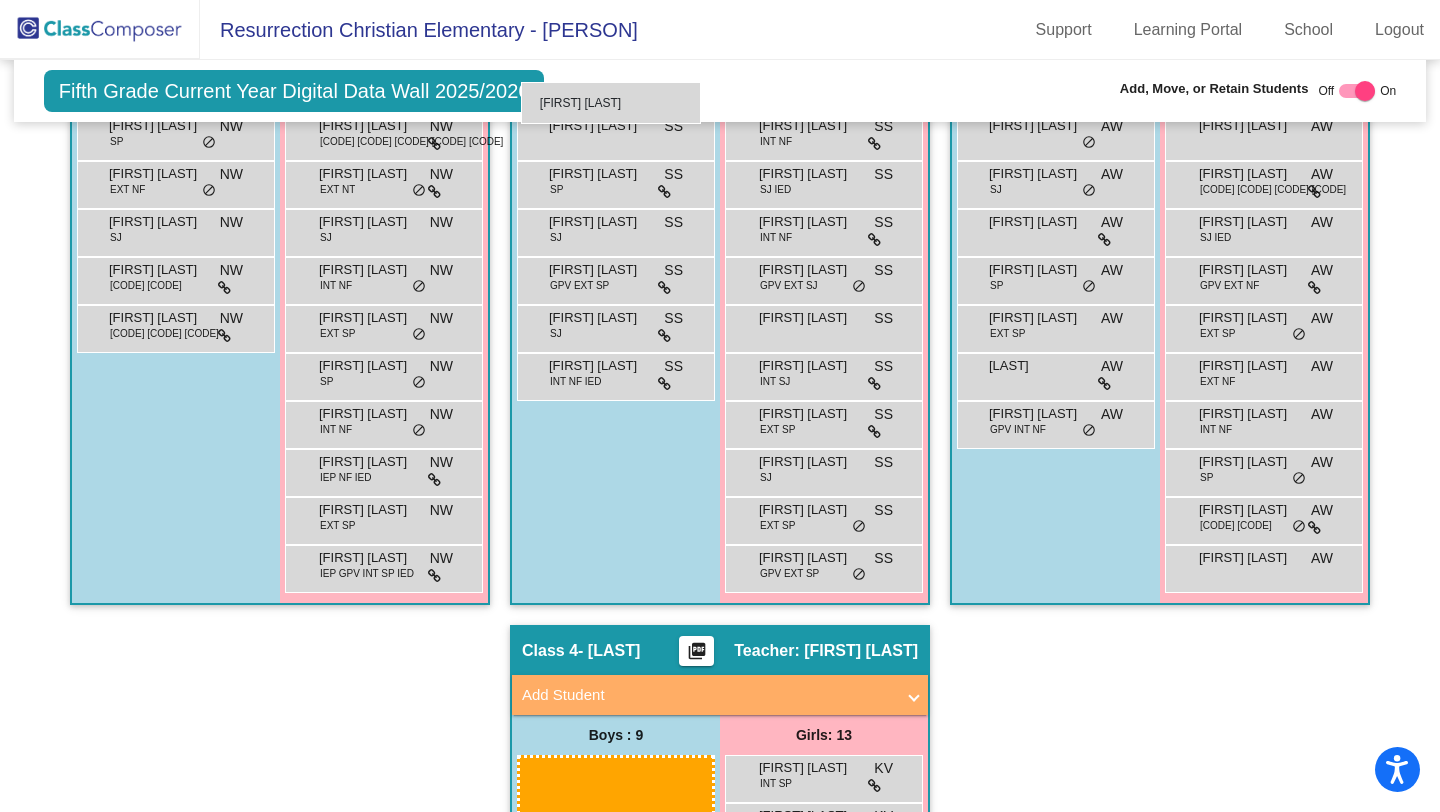 scroll, scrollTop: 658, scrollLeft: 0, axis: vertical 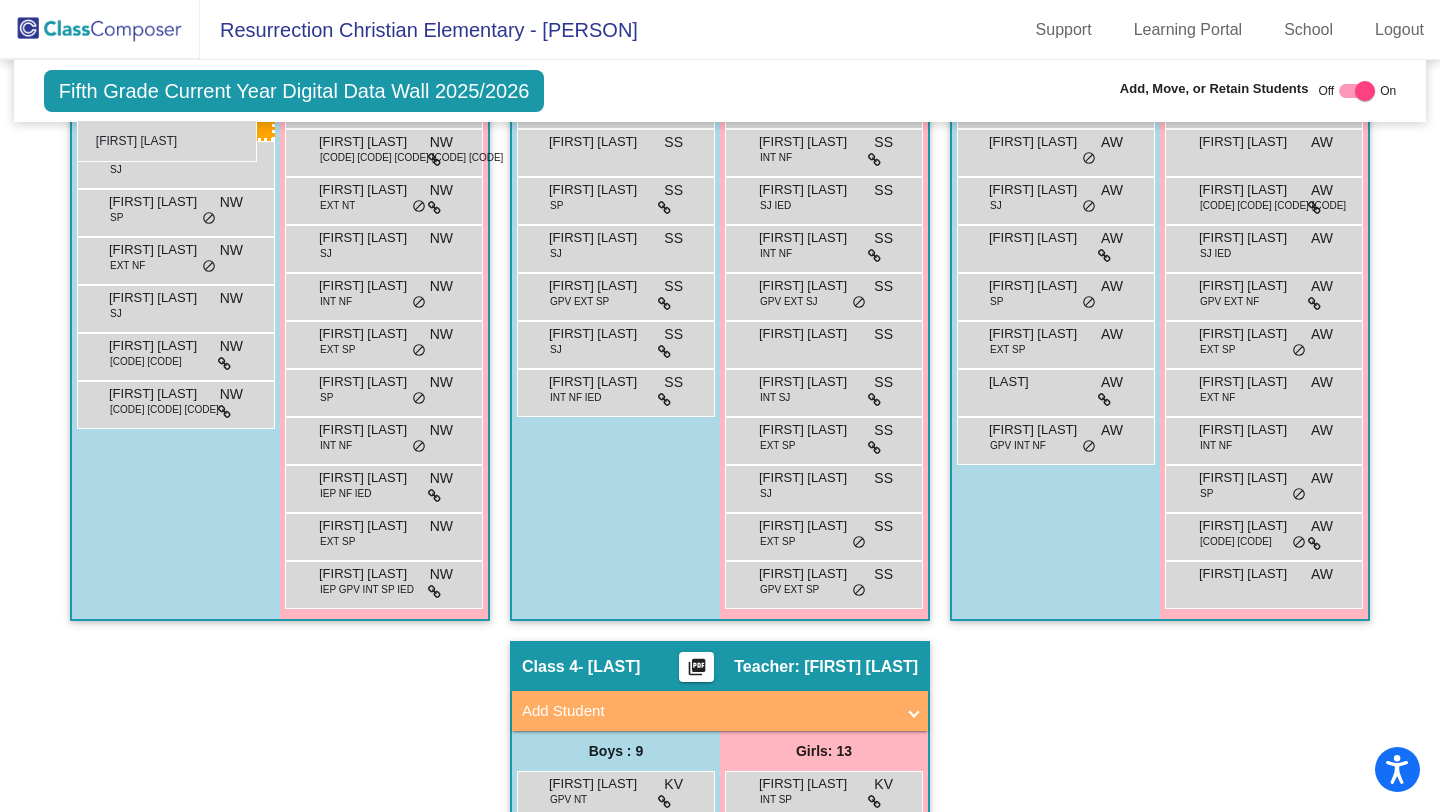 drag, startPoint x: 576, startPoint y: 719, endPoint x: 77, endPoint y: 120, distance: 779.6166 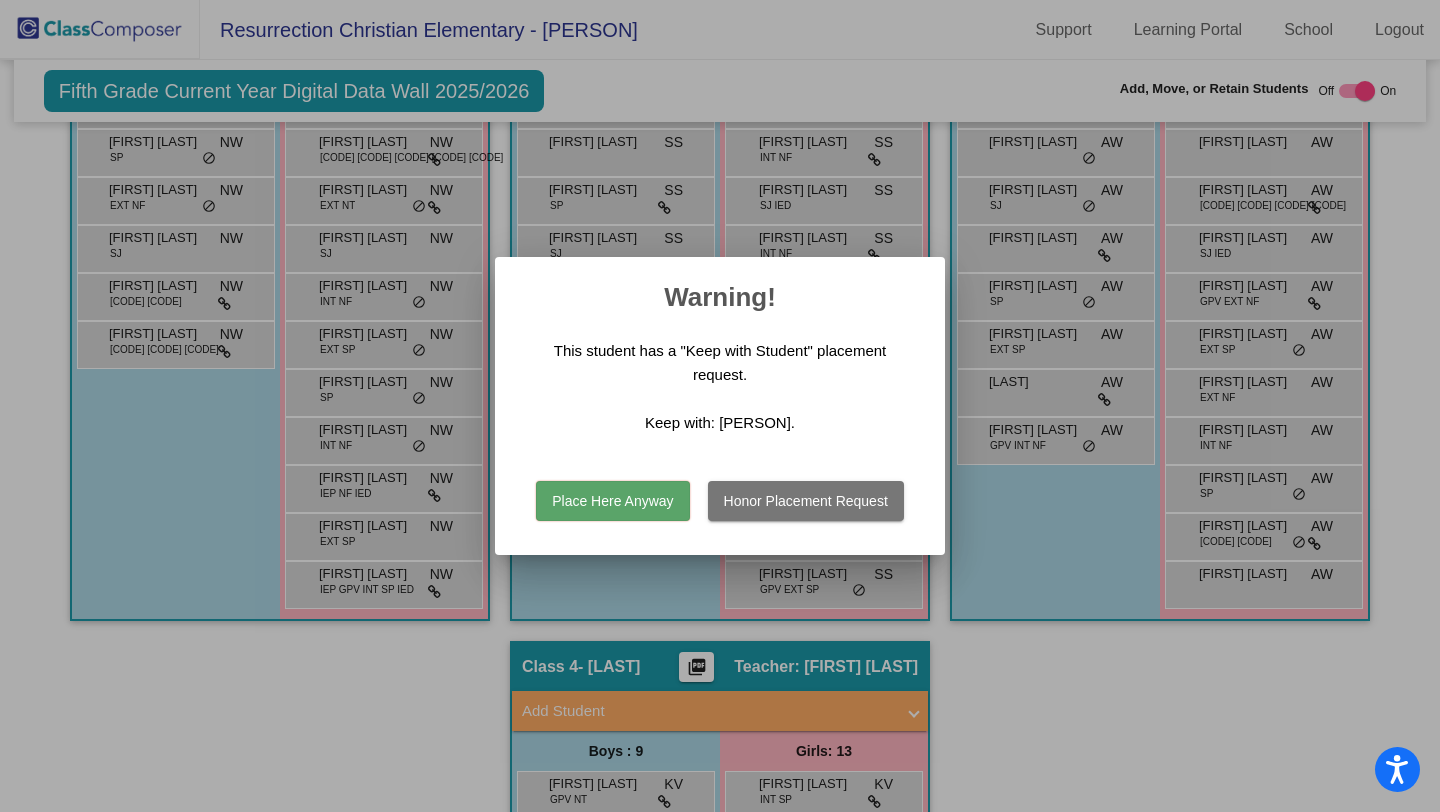 click on "Place Here Anyway" at bounding box center [612, 501] 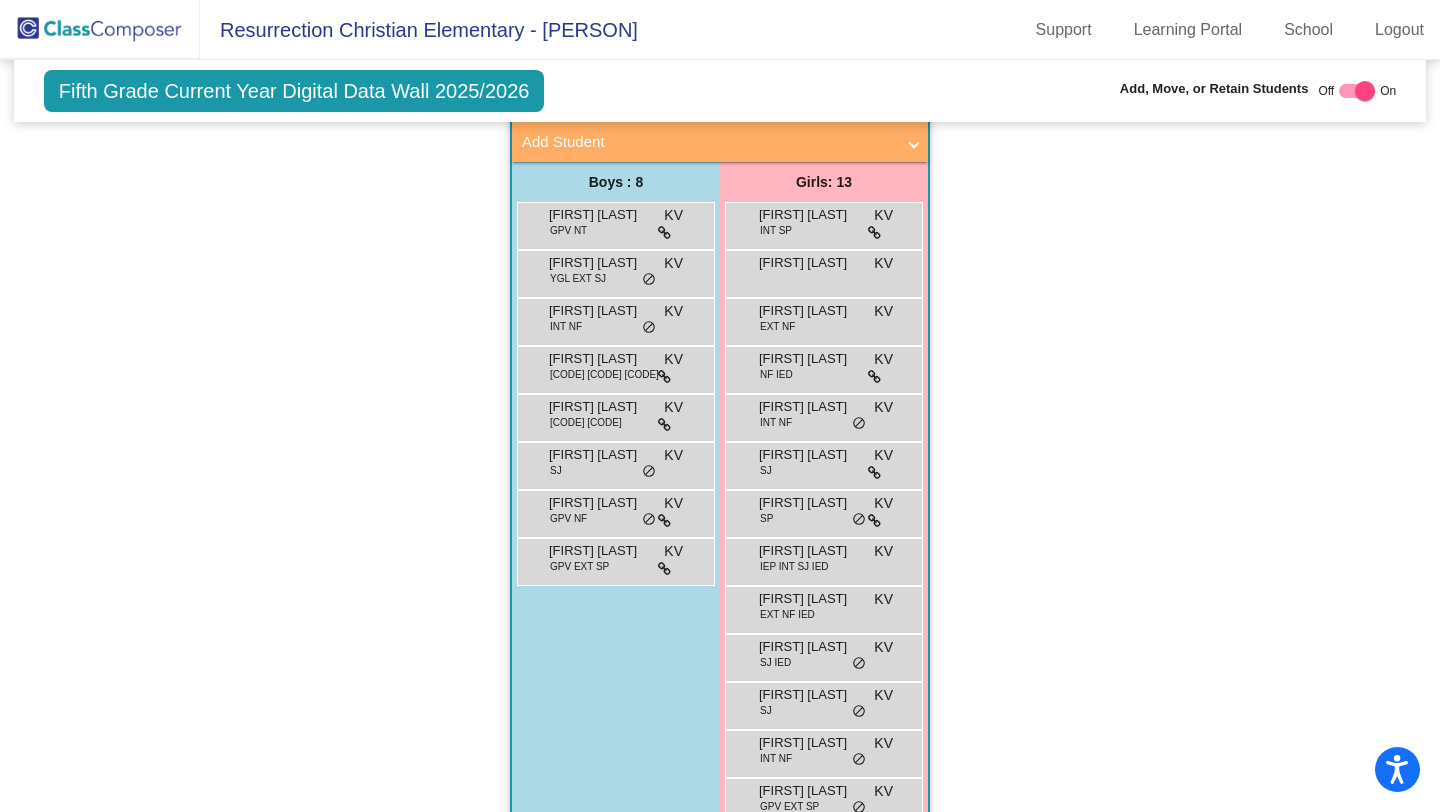 scroll, scrollTop: 1239, scrollLeft: 0, axis: vertical 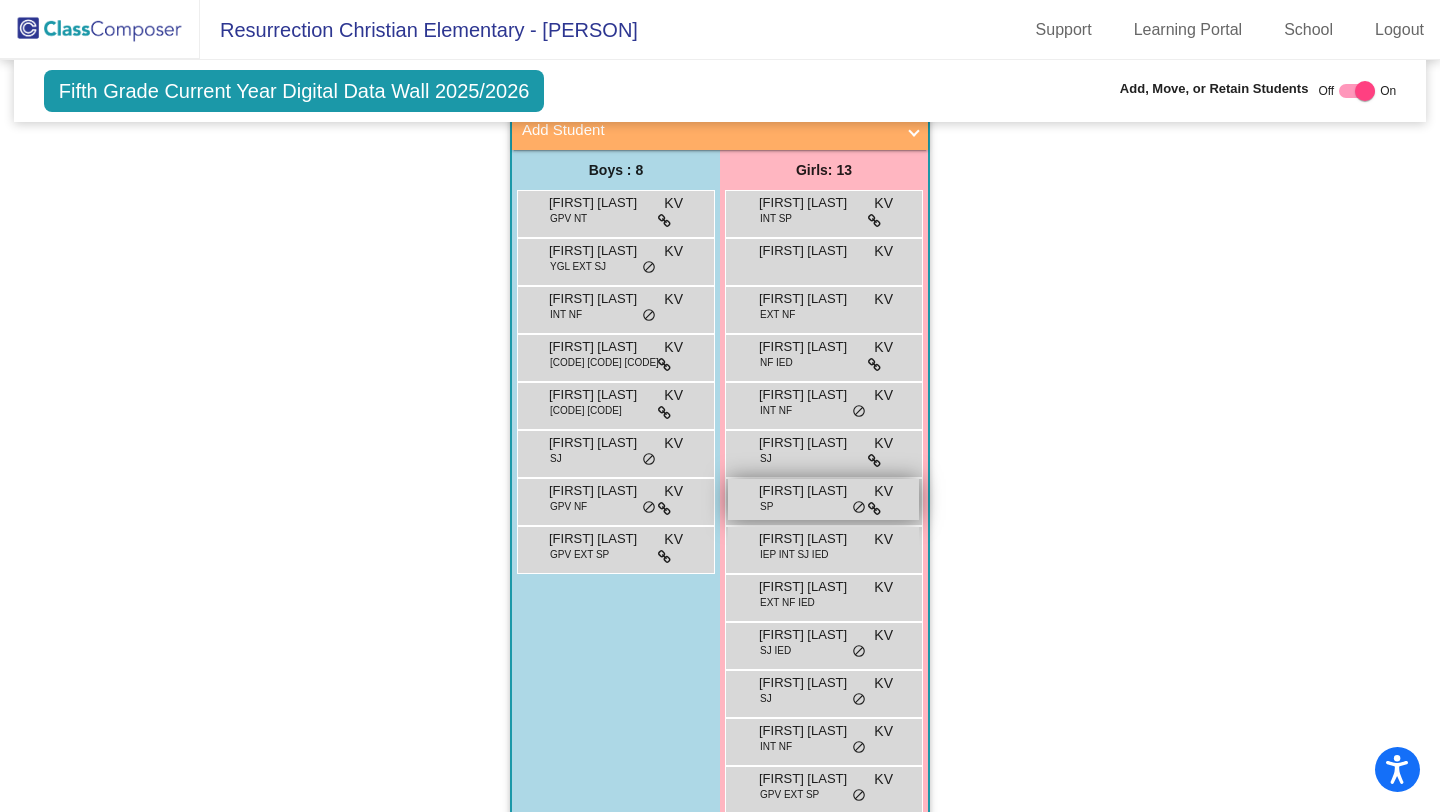 click on "[PERSON] [LAST] SP KV lock do_not_disturb_alt" at bounding box center [823, 499] 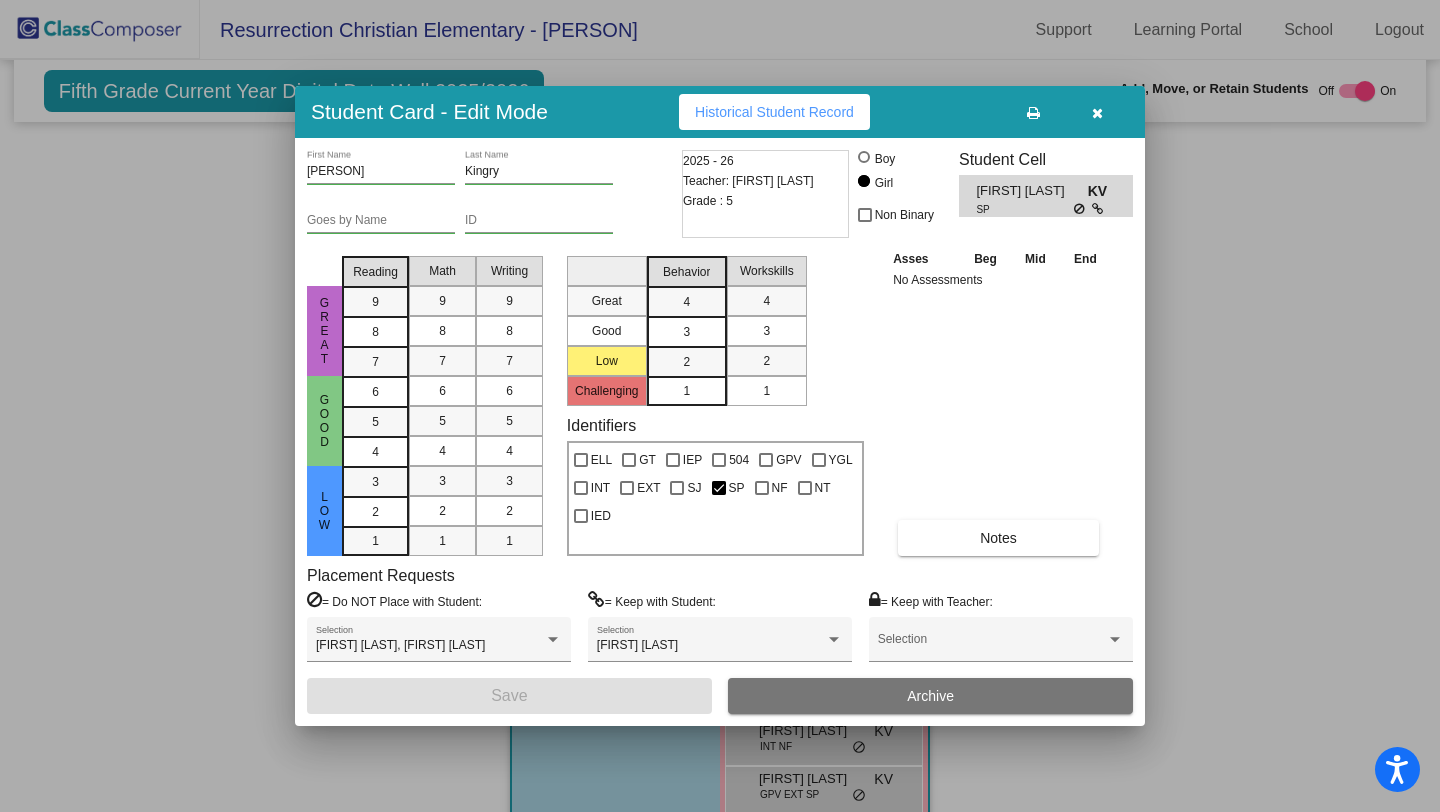click at bounding box center [1097, 113] 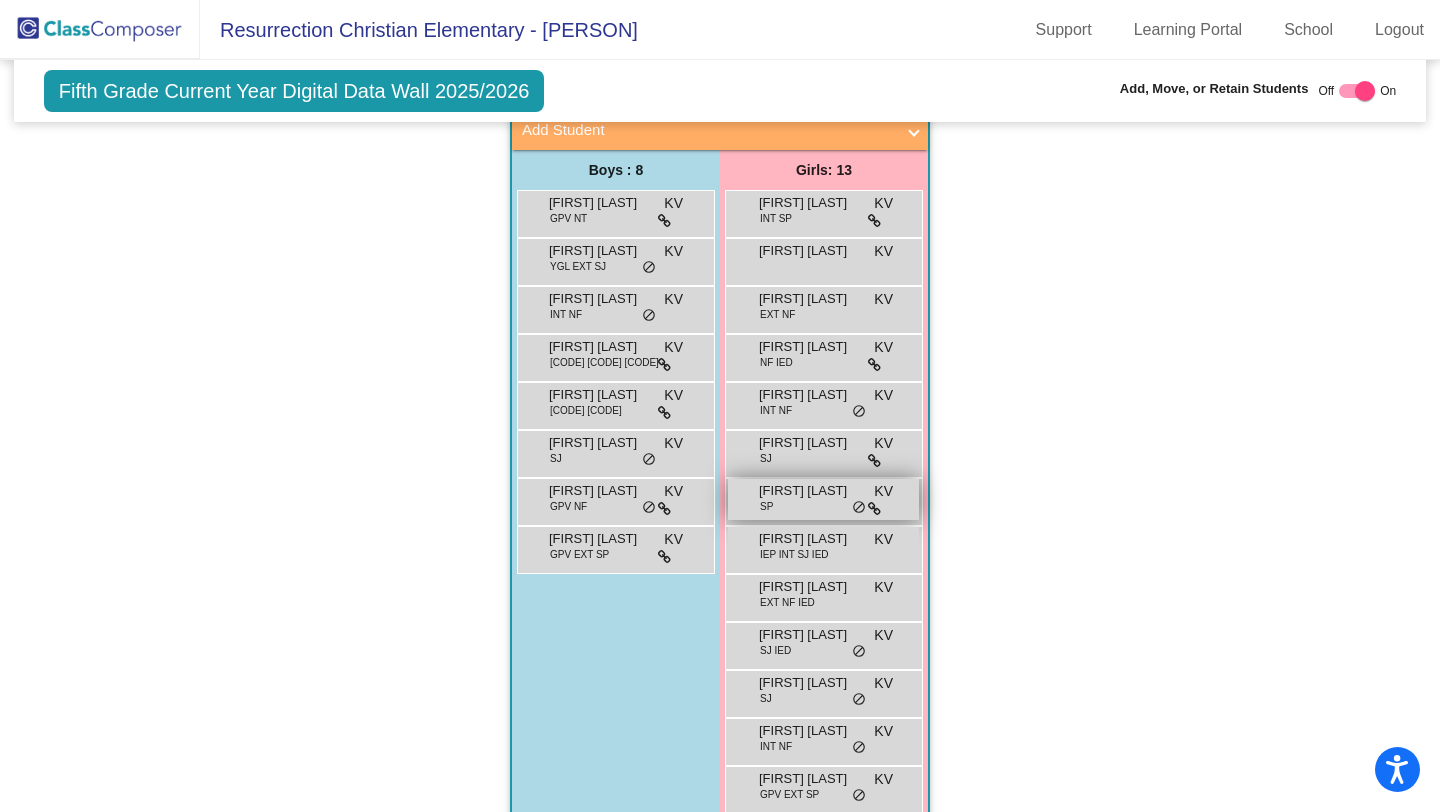 click on "[PERSON] [LAST] SP KV lock do_not_disturb_alt" at bounding box center (823, 499) 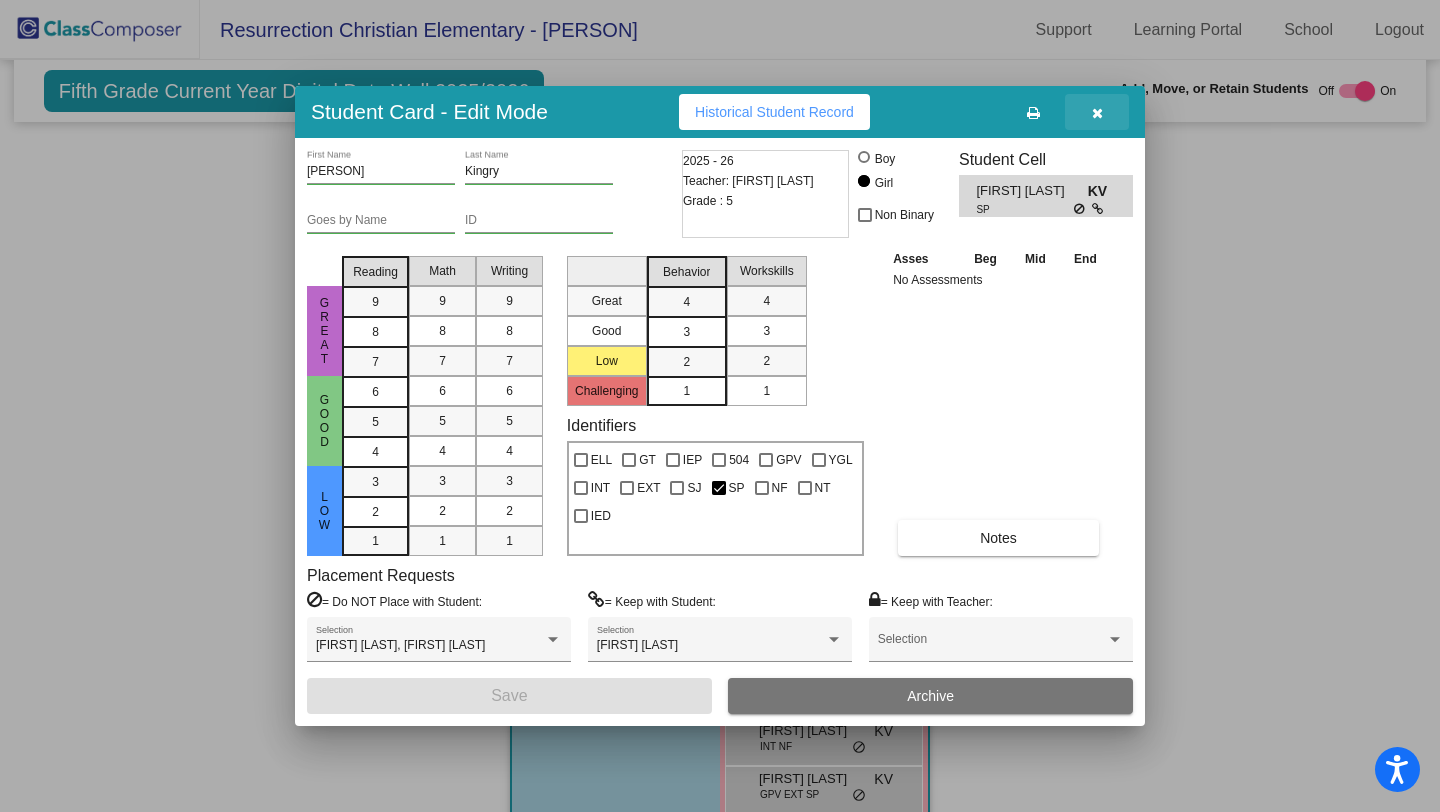click at bounding box center [1097, 112] 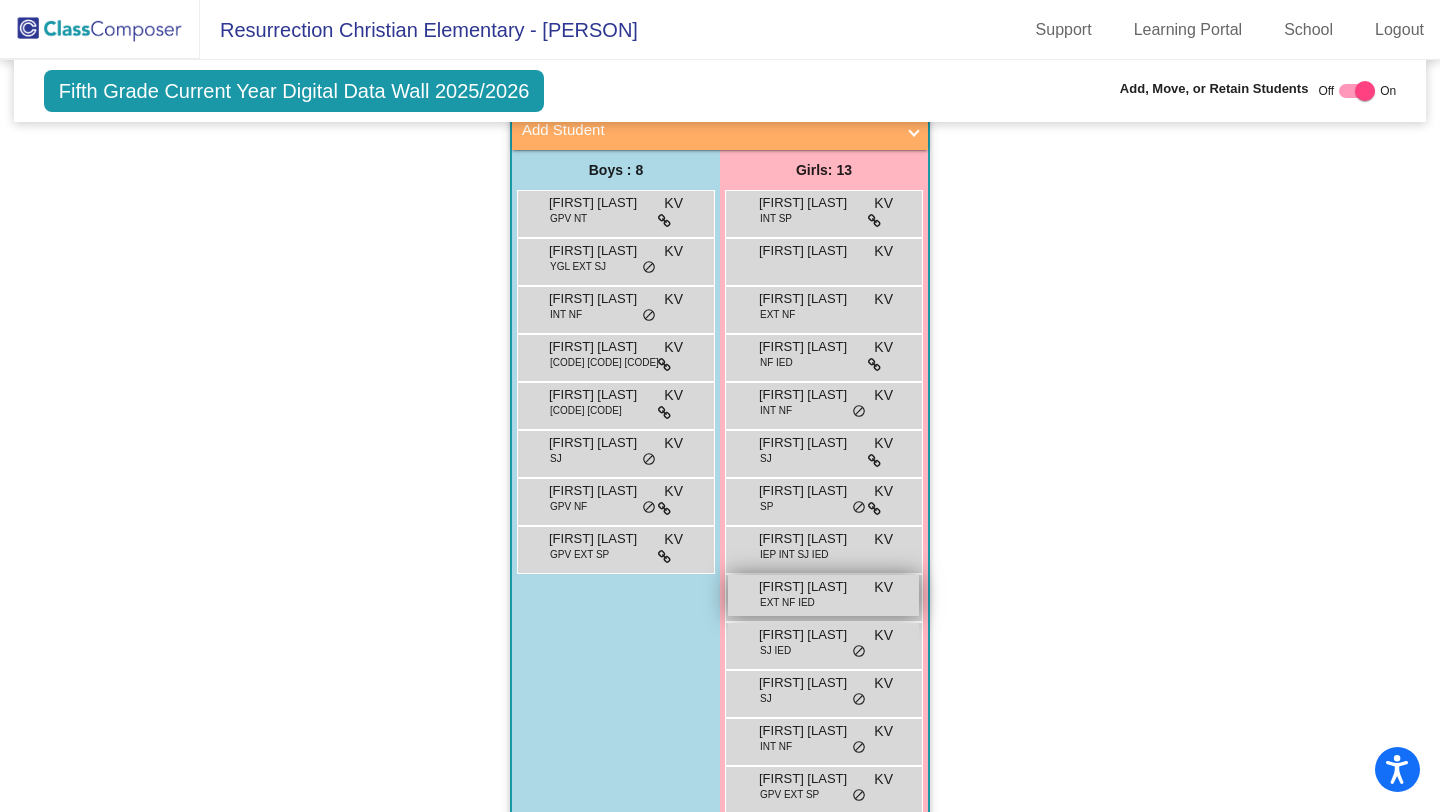 click on "[FIRST] [LAST]" at bounding box center [809, 587] 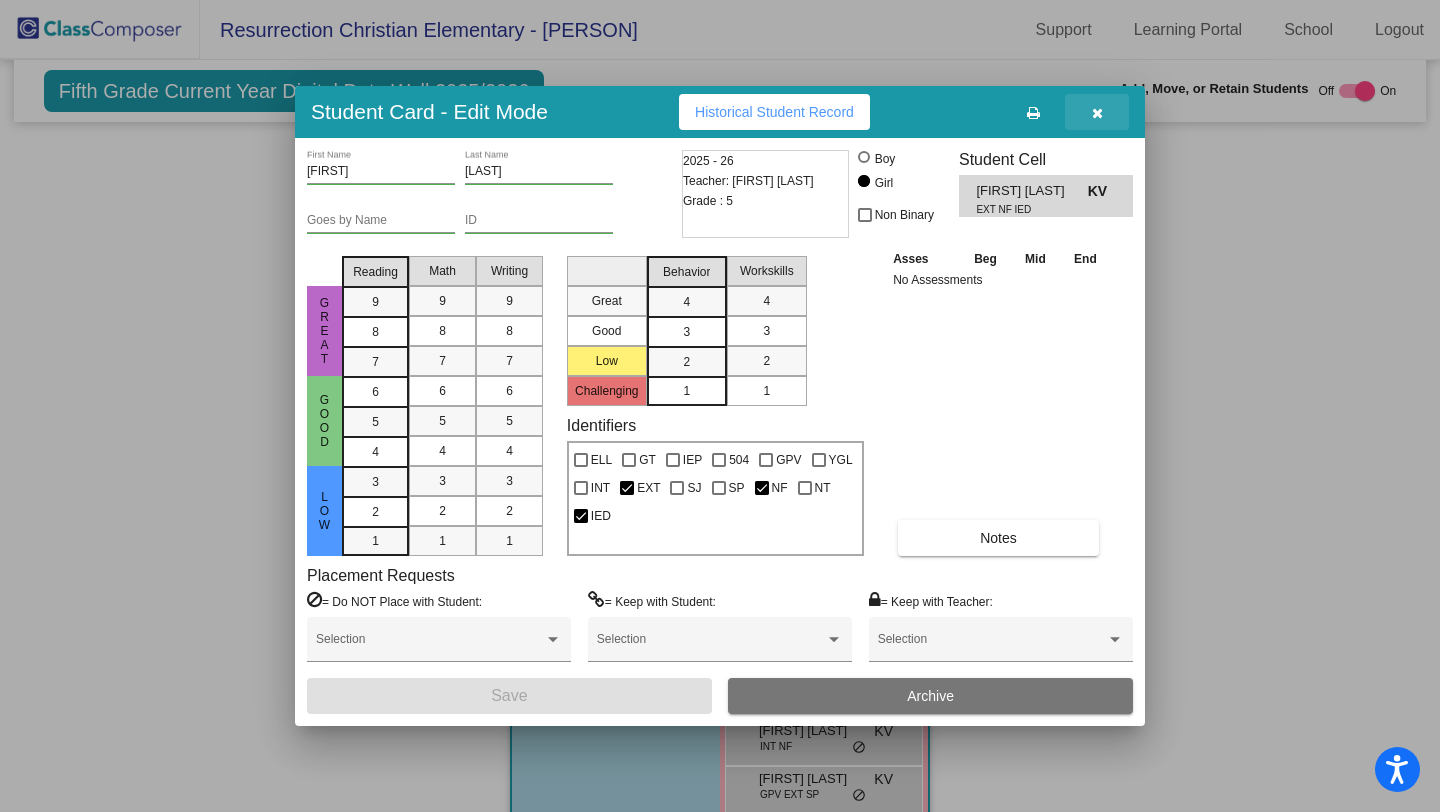 click at bounding box center (1097, 113) 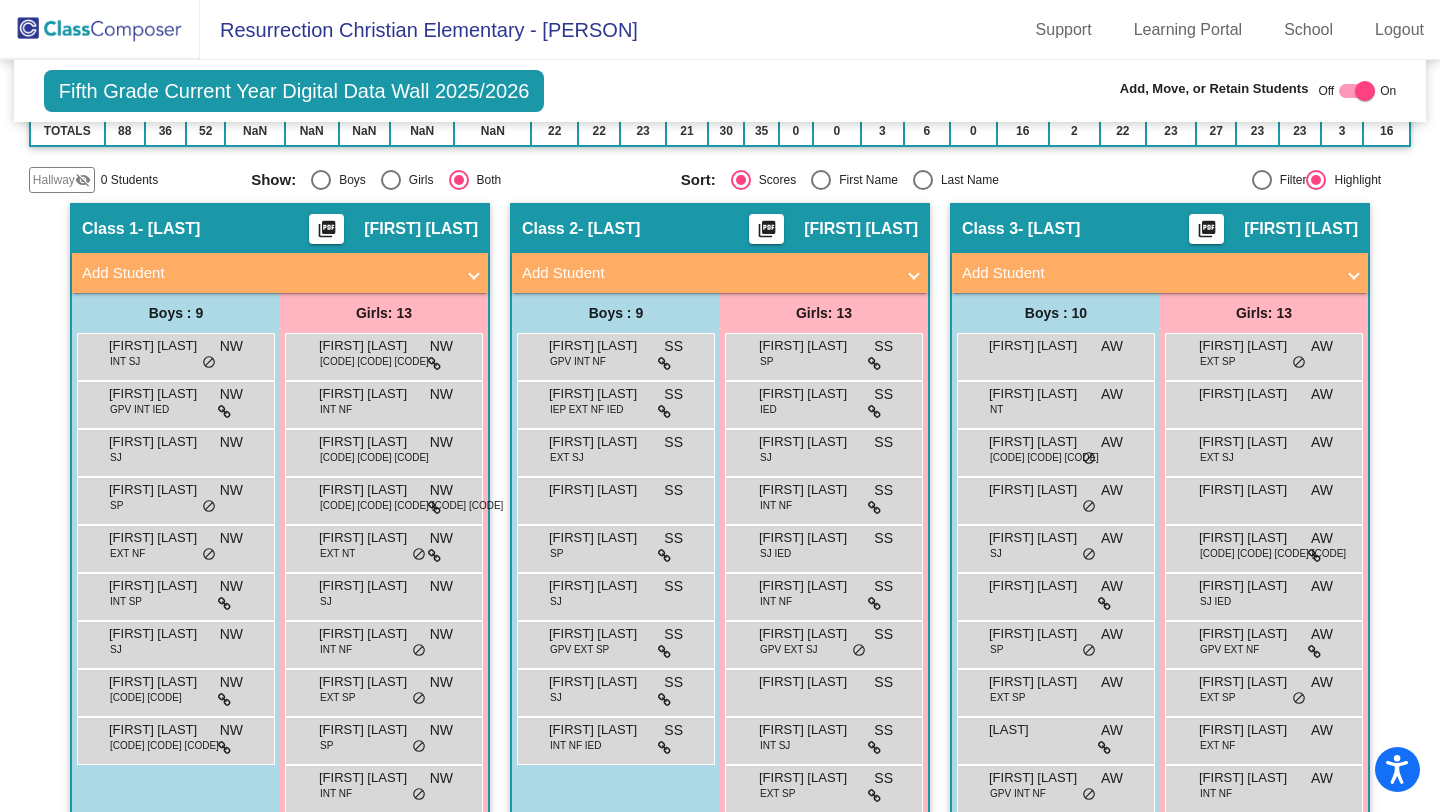 scroll, scrollTop: 0, scrollLeft: 0, axis: both 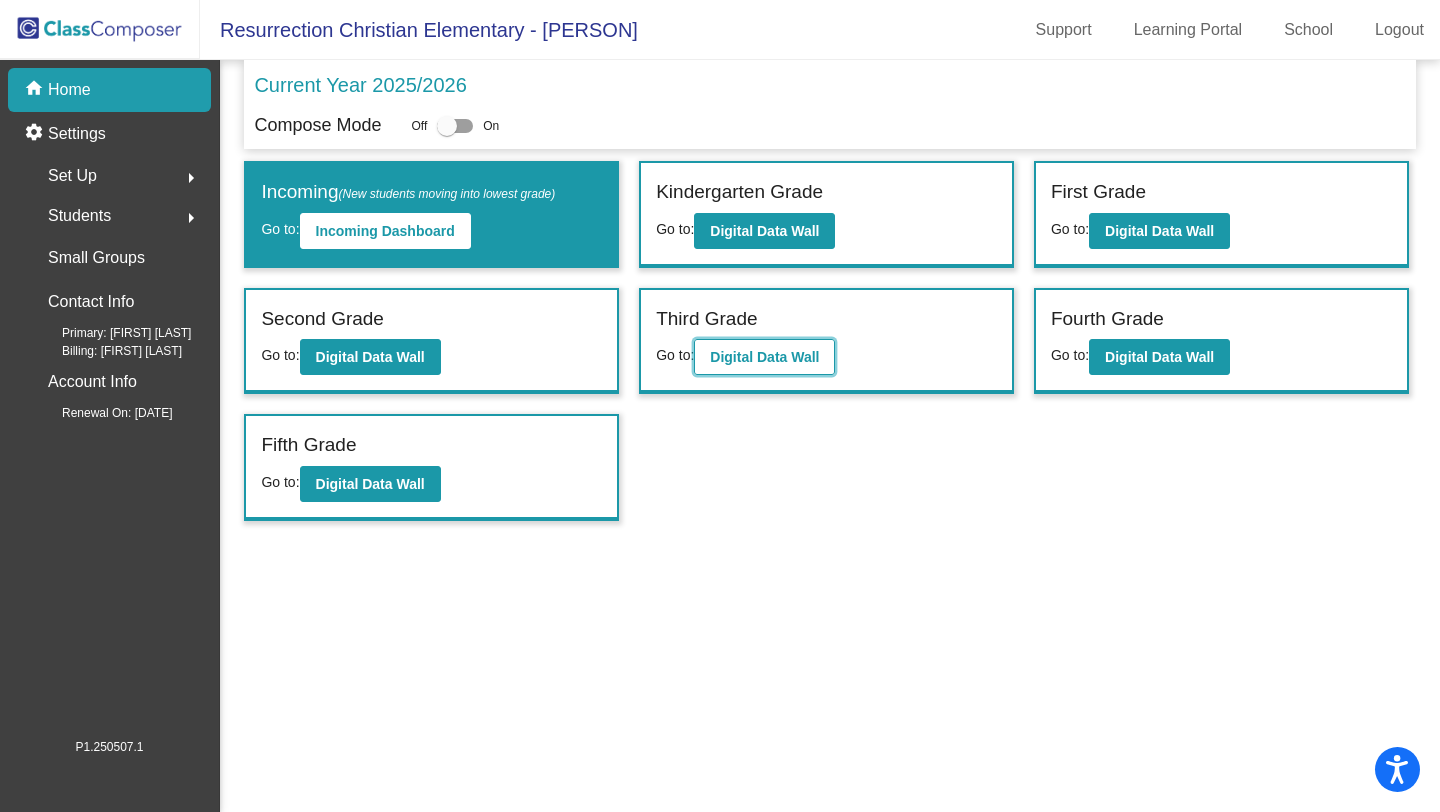 click on "Digital Data Wall" 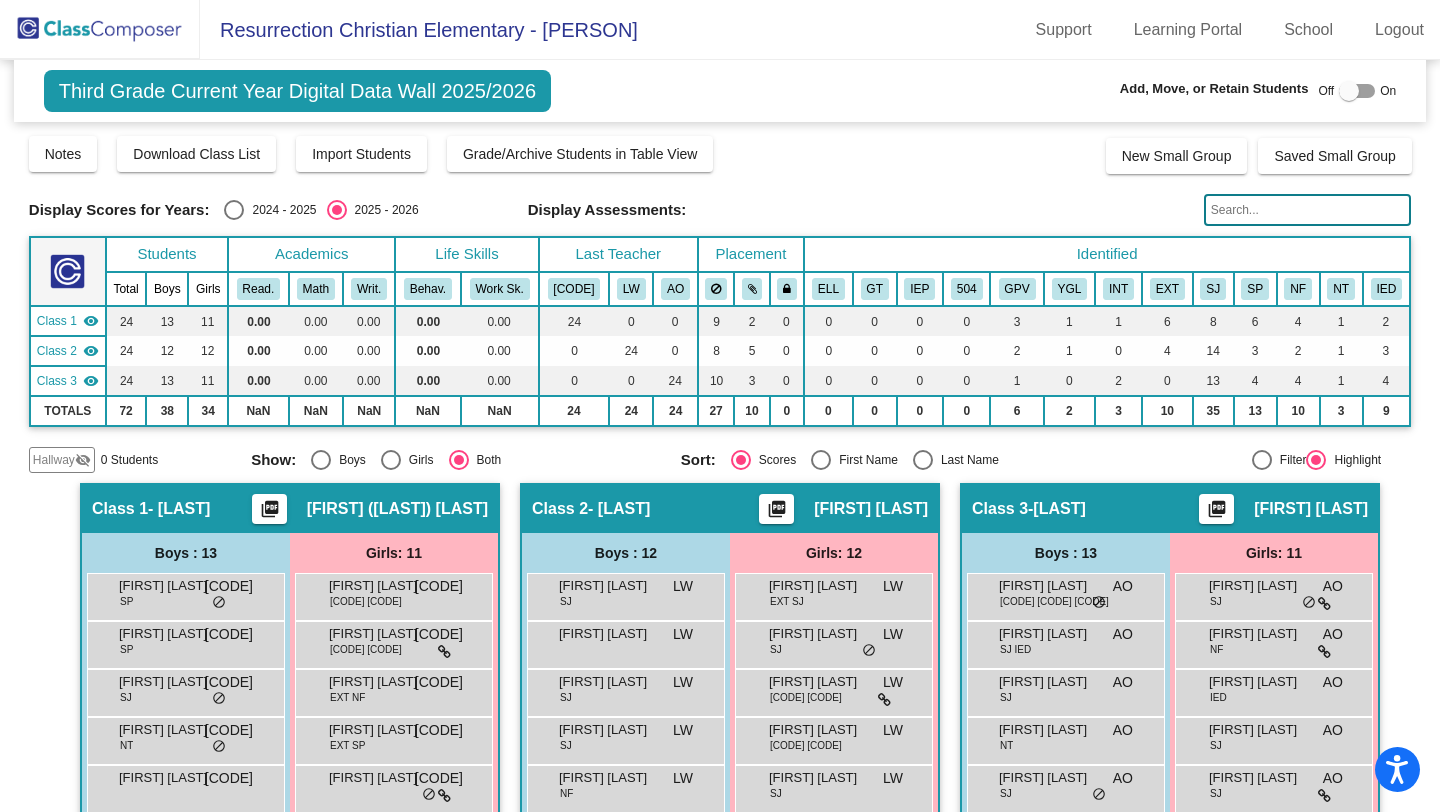 click 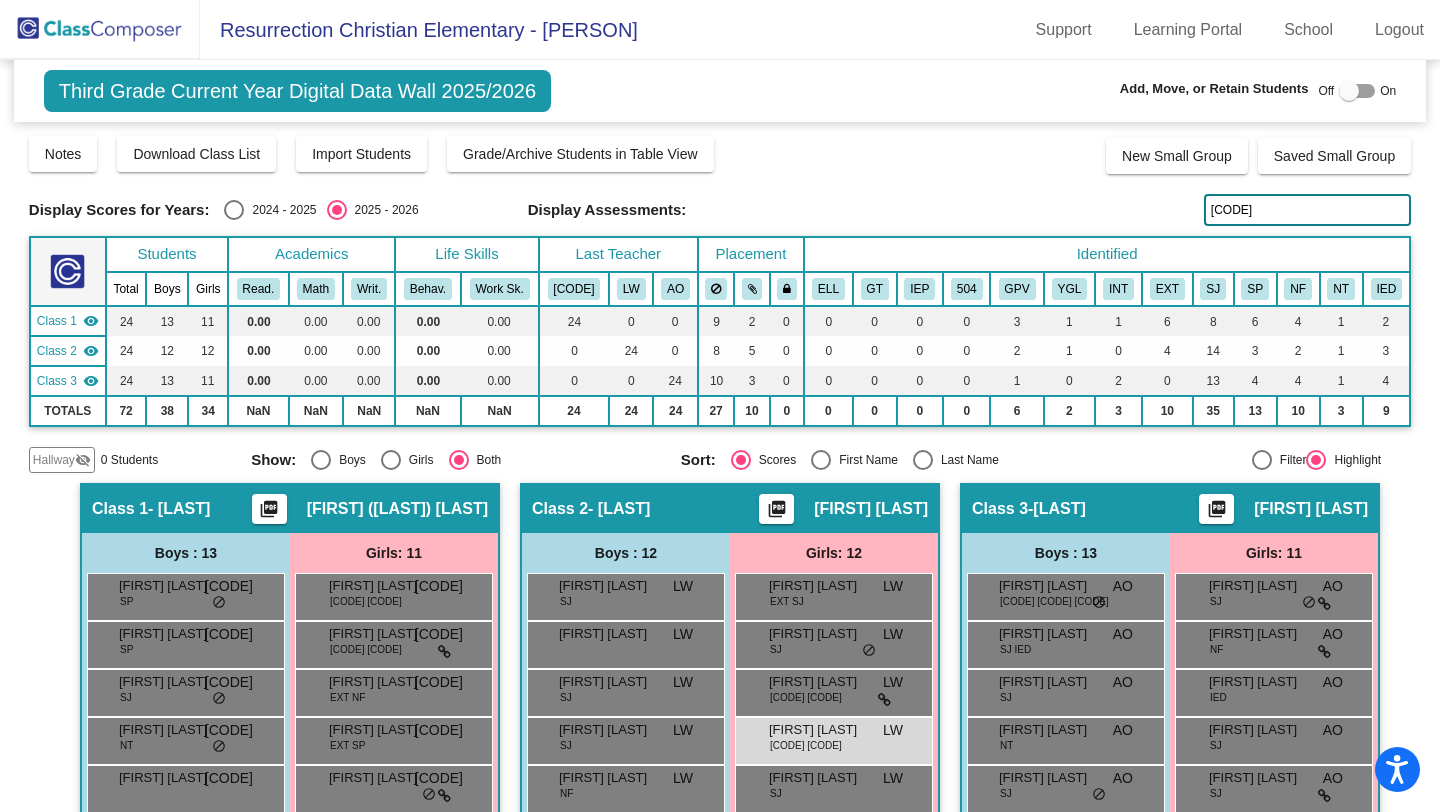 type on "n" 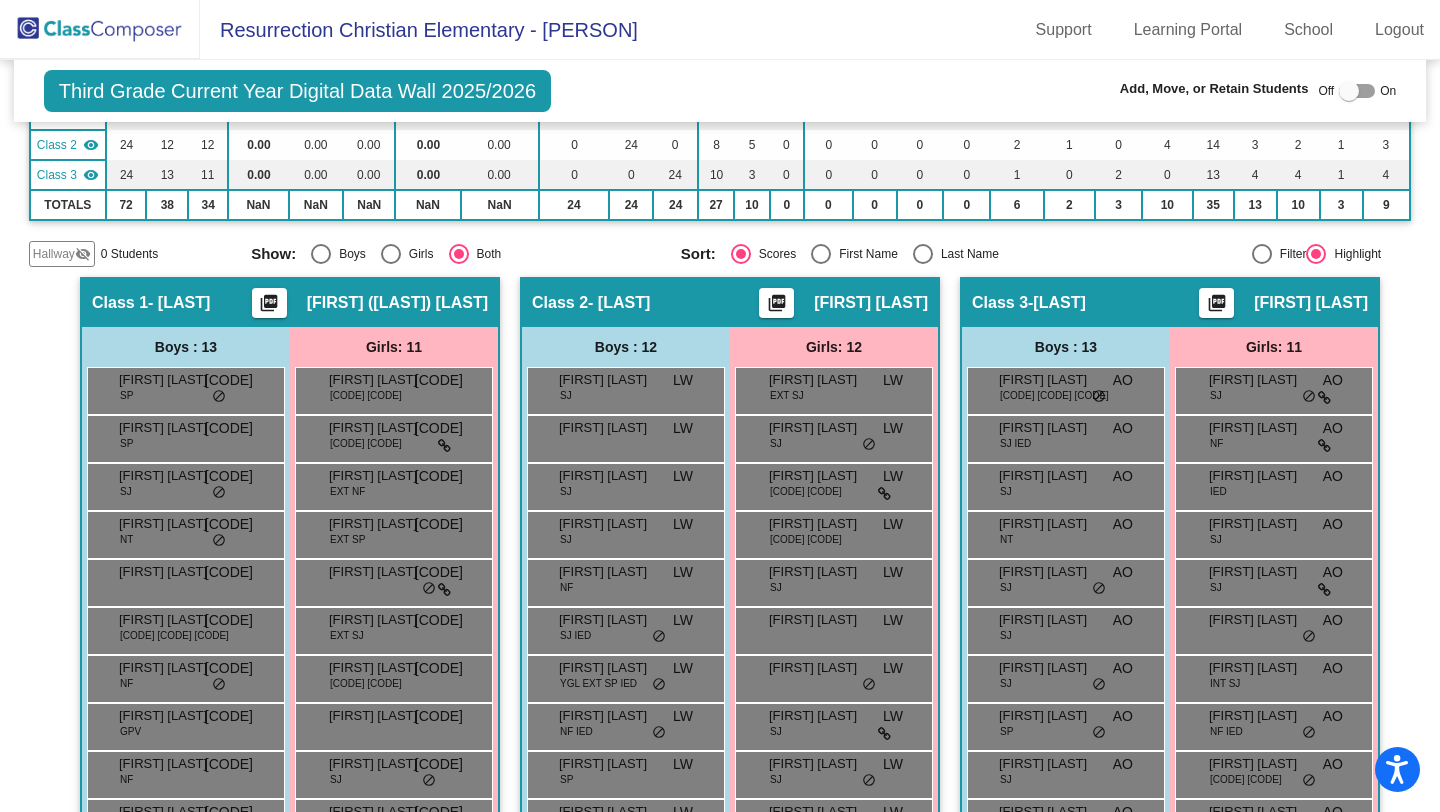 scroll, scrollTop: 205, scrollLeft: 0, axis: vertical 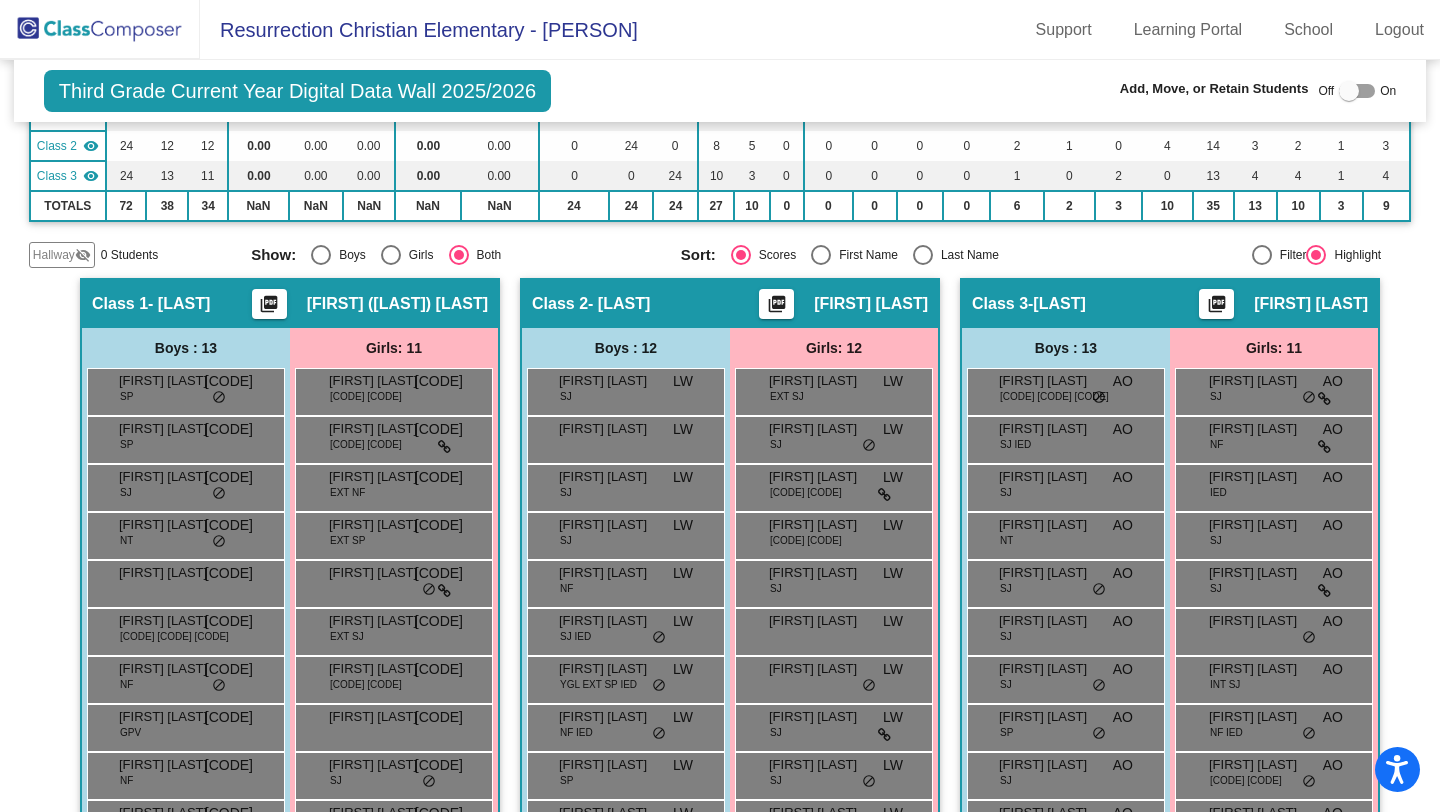 type on "meyer" 